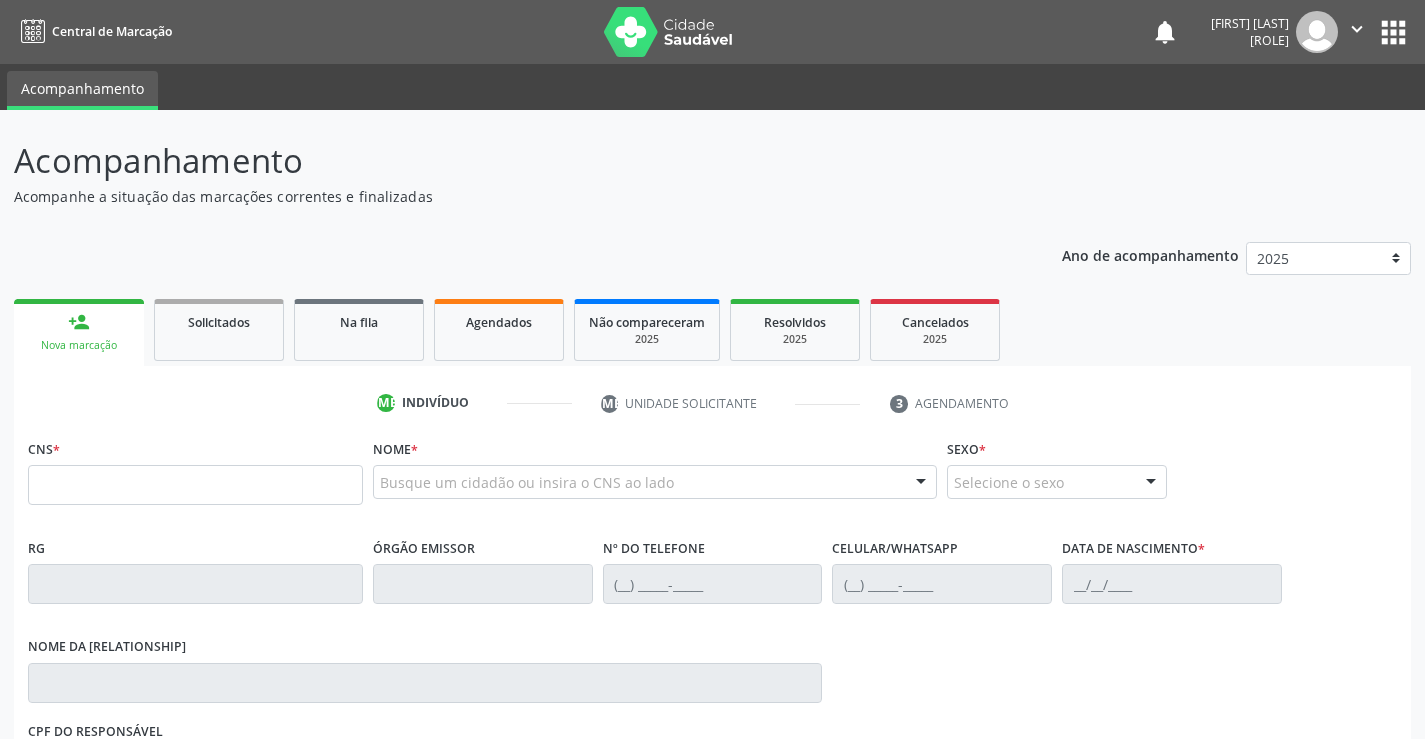 scroll, scrollTop: 0, scrollLeft: 0, axis: both 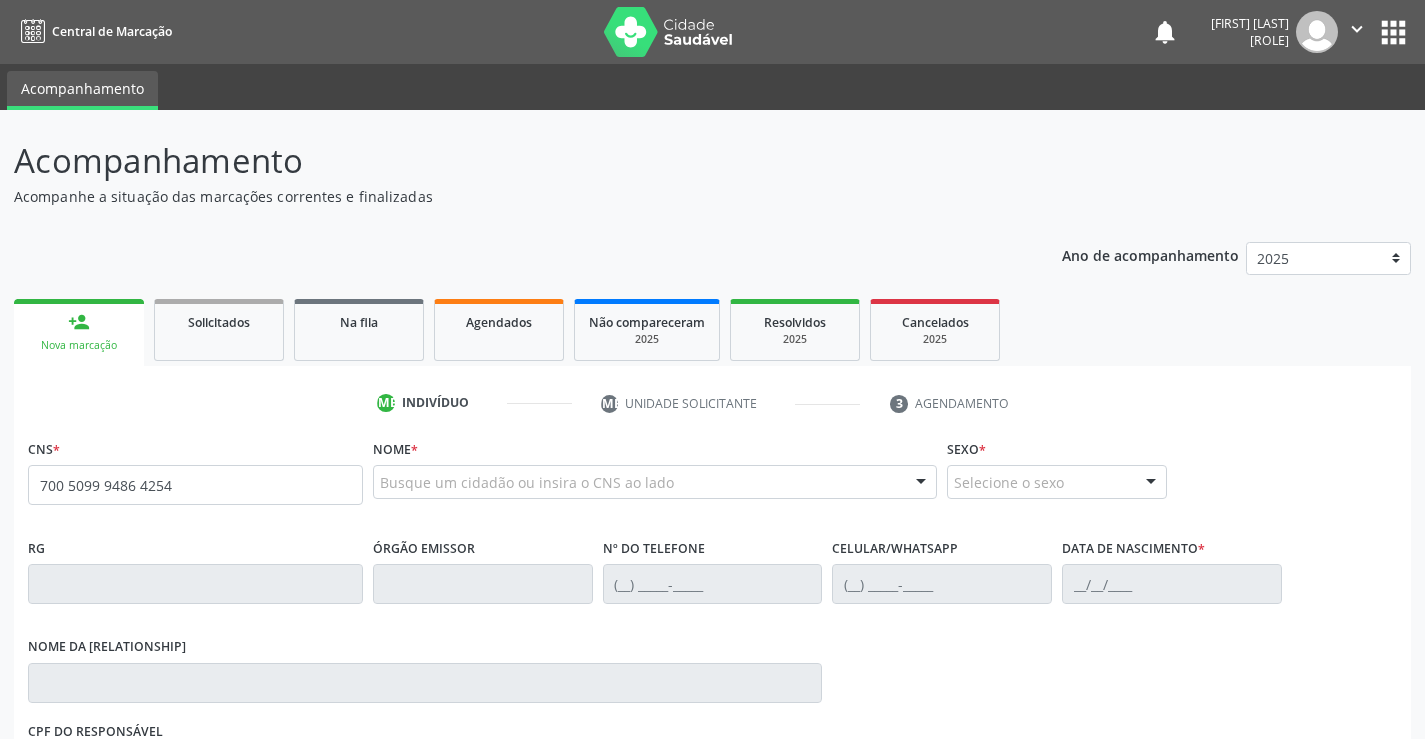 type on "700 5099 9486 4254" 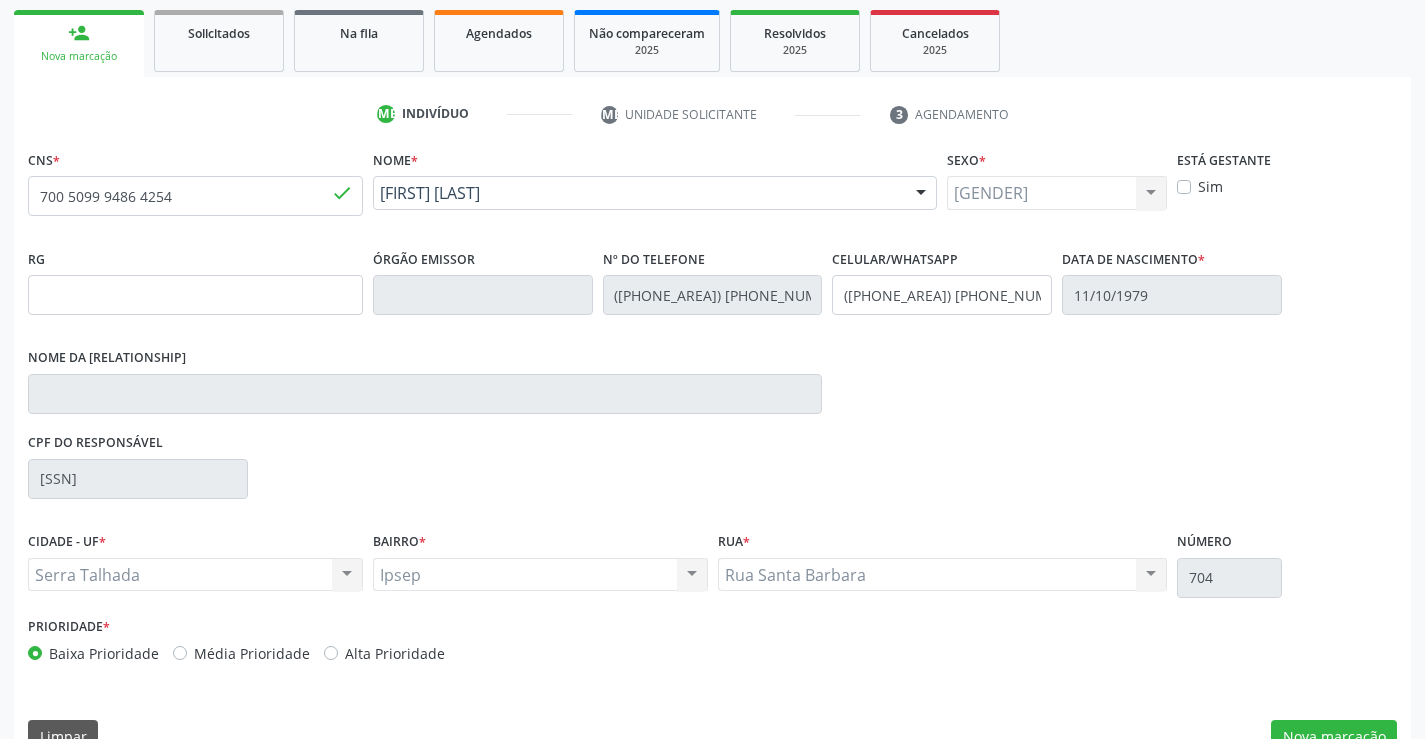 scroll, scrollTop: 300, scrollLeft: 0, axis: vertical 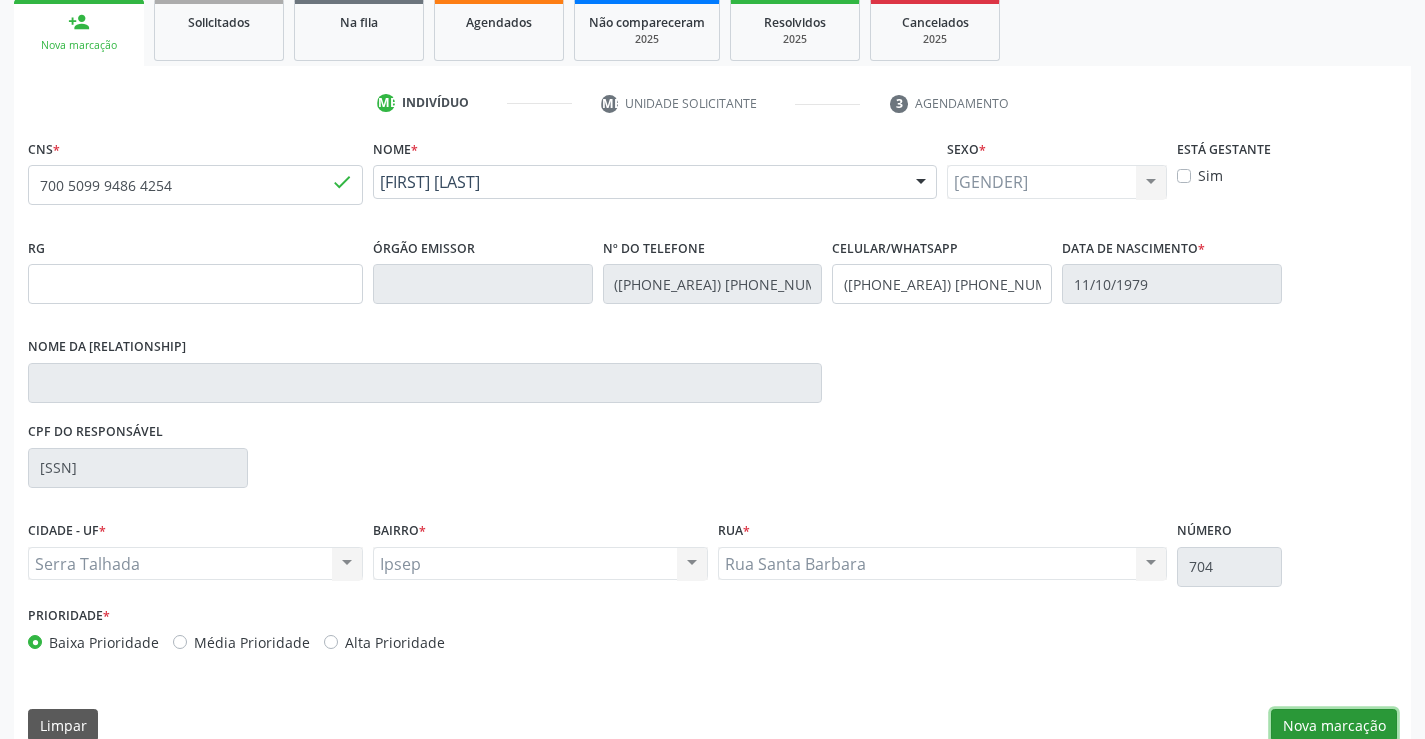 click on "Nova marcação" at bounding box center (1334, 726) 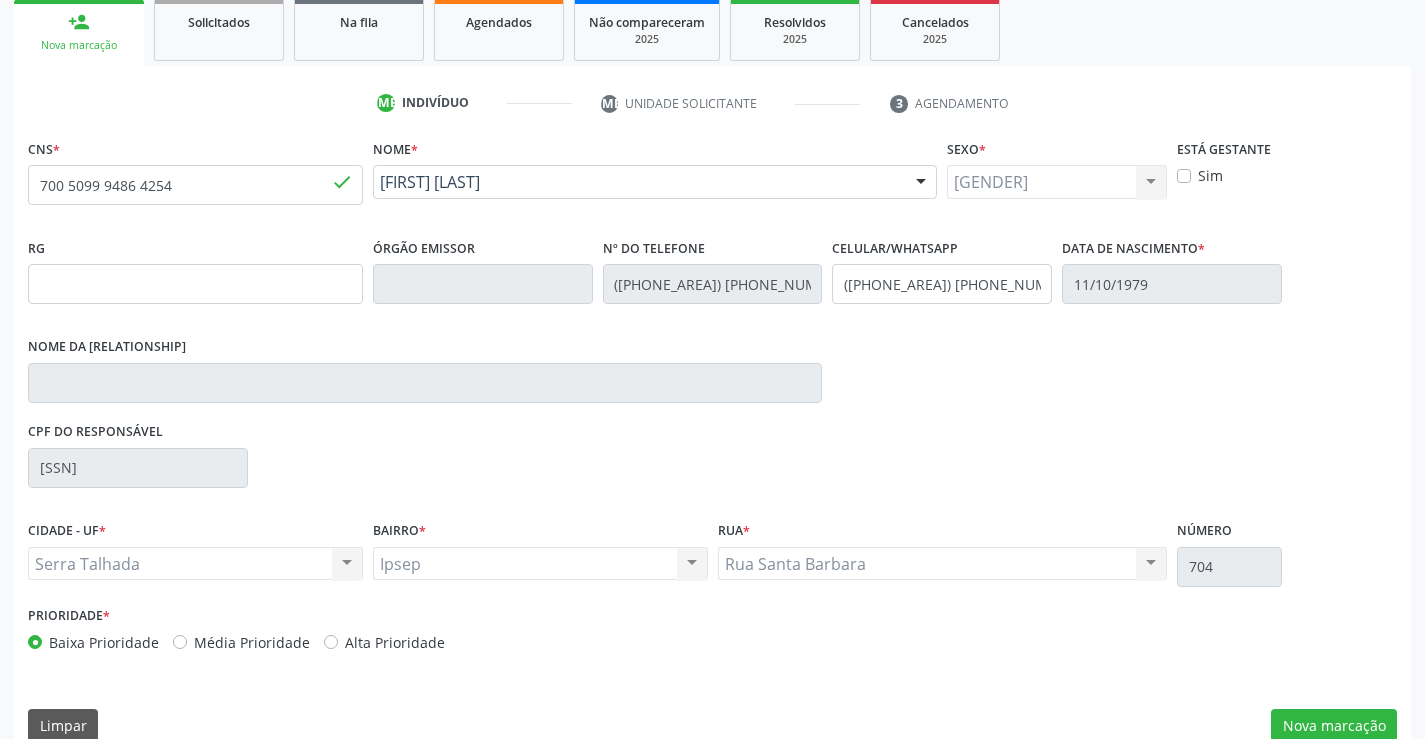 click on "Requerente
*
Médico(a)         Médico(a)   Enfermeiro(a)   Paciente
Nenhum resultado encontrado para: "   "
Não há nenhuma opção para ser exibida.
Profissional externo
UF
*
PE         AC   AL   AM   AP   BA   CE   DF   ES   GO   MA   MG   MS   MT   PA   PB   PE   PI   PR   RJ   RN   RO   RR   RS   SC   SE   SL   SP   SV   TO
Nenhum resultado encontrado para: "   "
Não há nenhuma opção para ser exibida.
Município
*
Serra Talhada         Abreu e Lima   Afogados da Ingazeira   Afrânio   Agrestina   Água Preta   Águas Belas   Alagoinha   Aliança   Altinho   Amaraji   Angelim   Araçoiaba   Araripina   Arcoverde   Barra de Guabiraba   Barreiros   Belém de Maria   Belém do São Francisco   Belo Jardim   Betânia   Bezerros   Bodocó   Bom Conselho   Bom Jardim   Bonito   Brejão   Brejinho   Brejo da Madre de Deus   Buenos Aires   Buíque     Cabrobó" at bounding box center (0, 0) 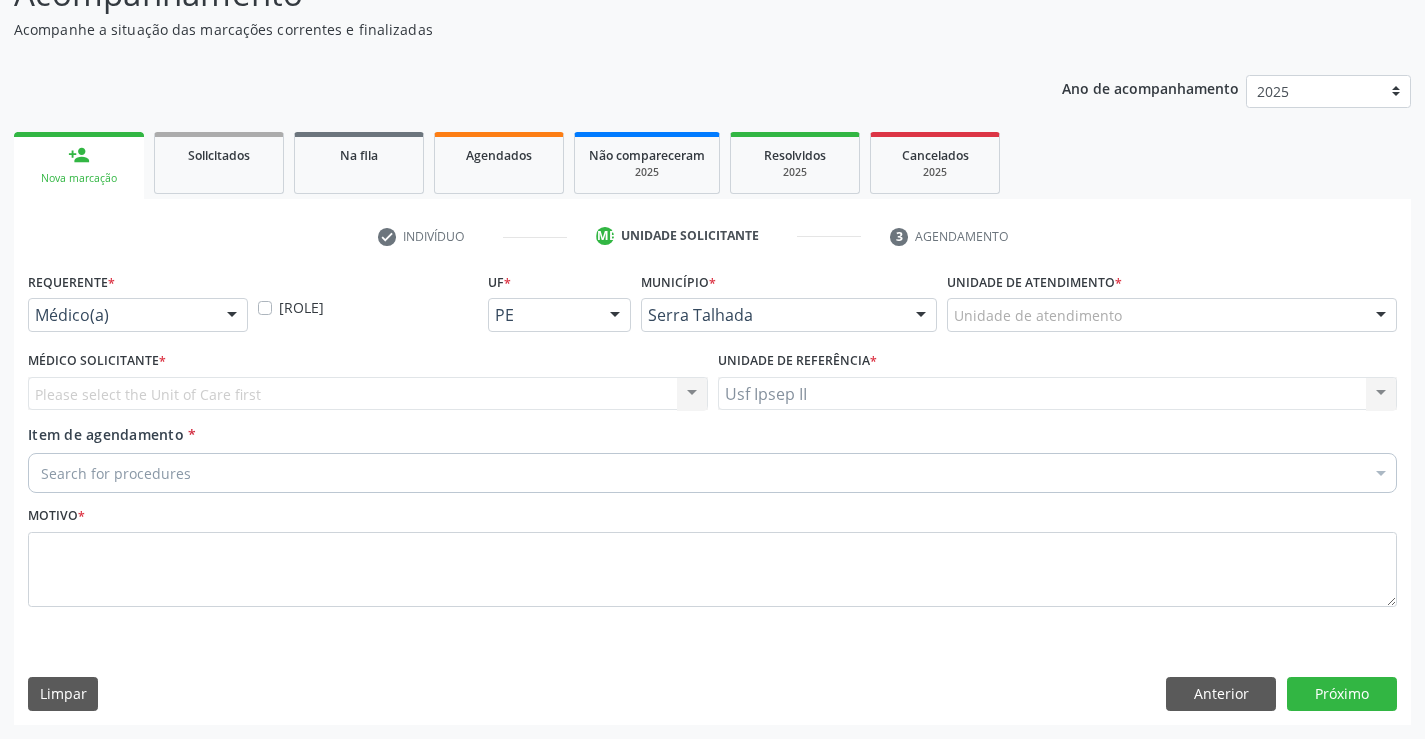 scroll, scrollTop: 167, scrollLeft: 0, axis: vertical 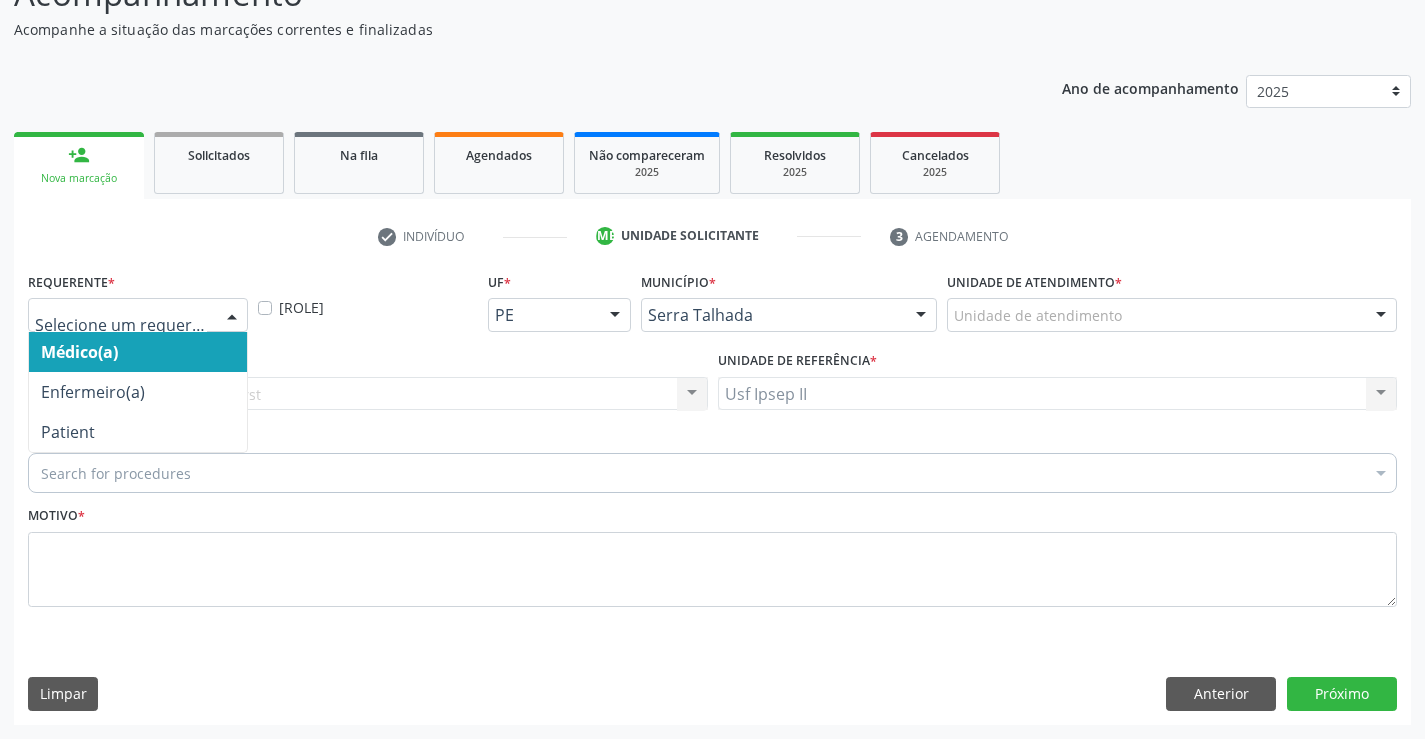 click at bounding box center (232, 316) 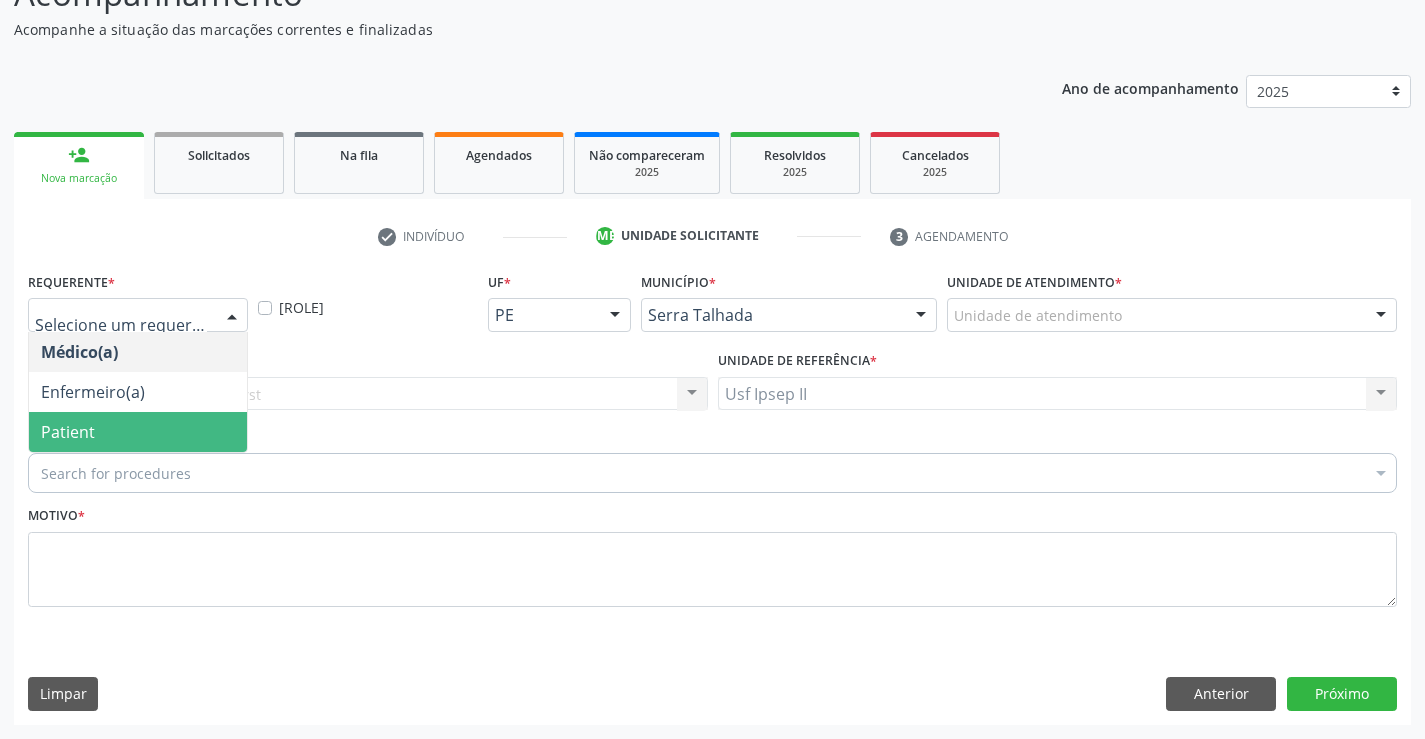 click on "Patient" at bounding box center (138, 432) 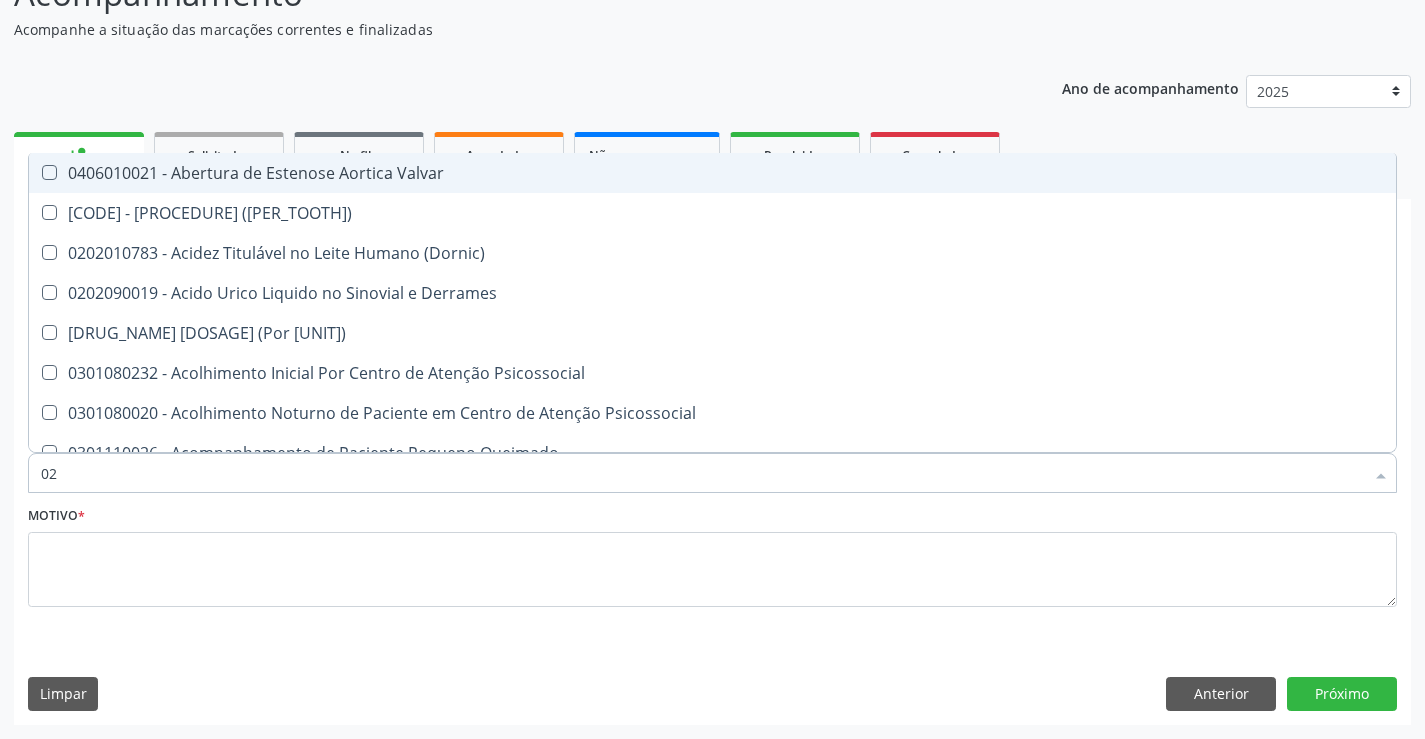 type on "020" 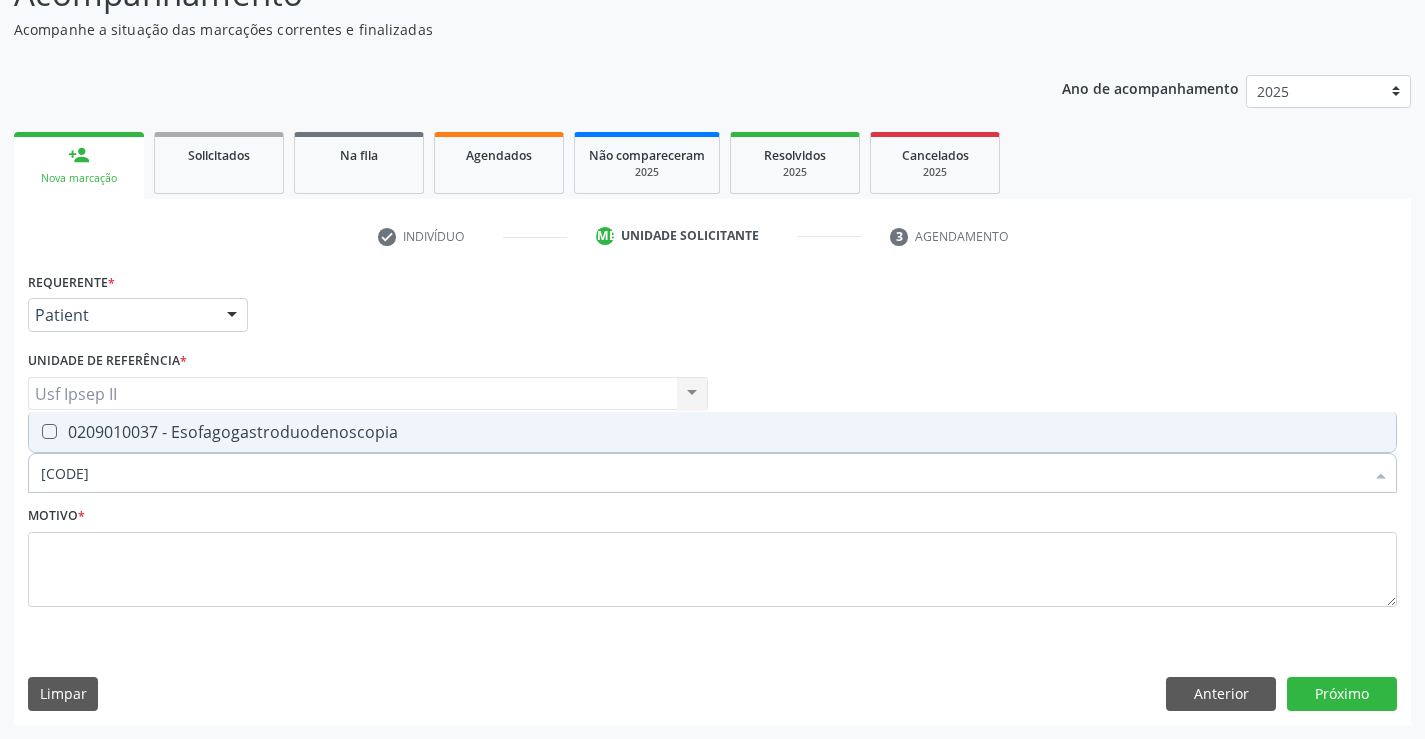 click on "0209010037 - Esofagogastroduodenoscopia" at bounding box center (712, 432) 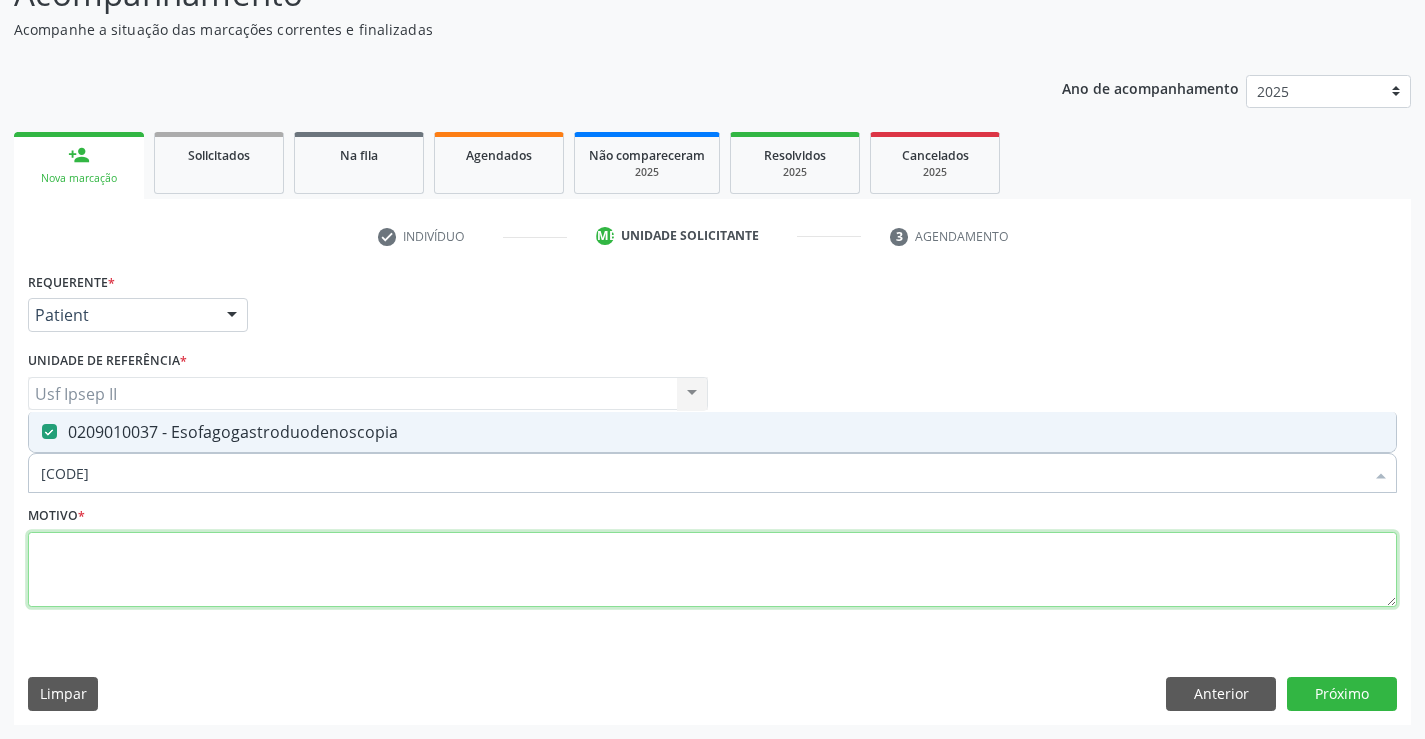 click at bounding box center (712, 570) 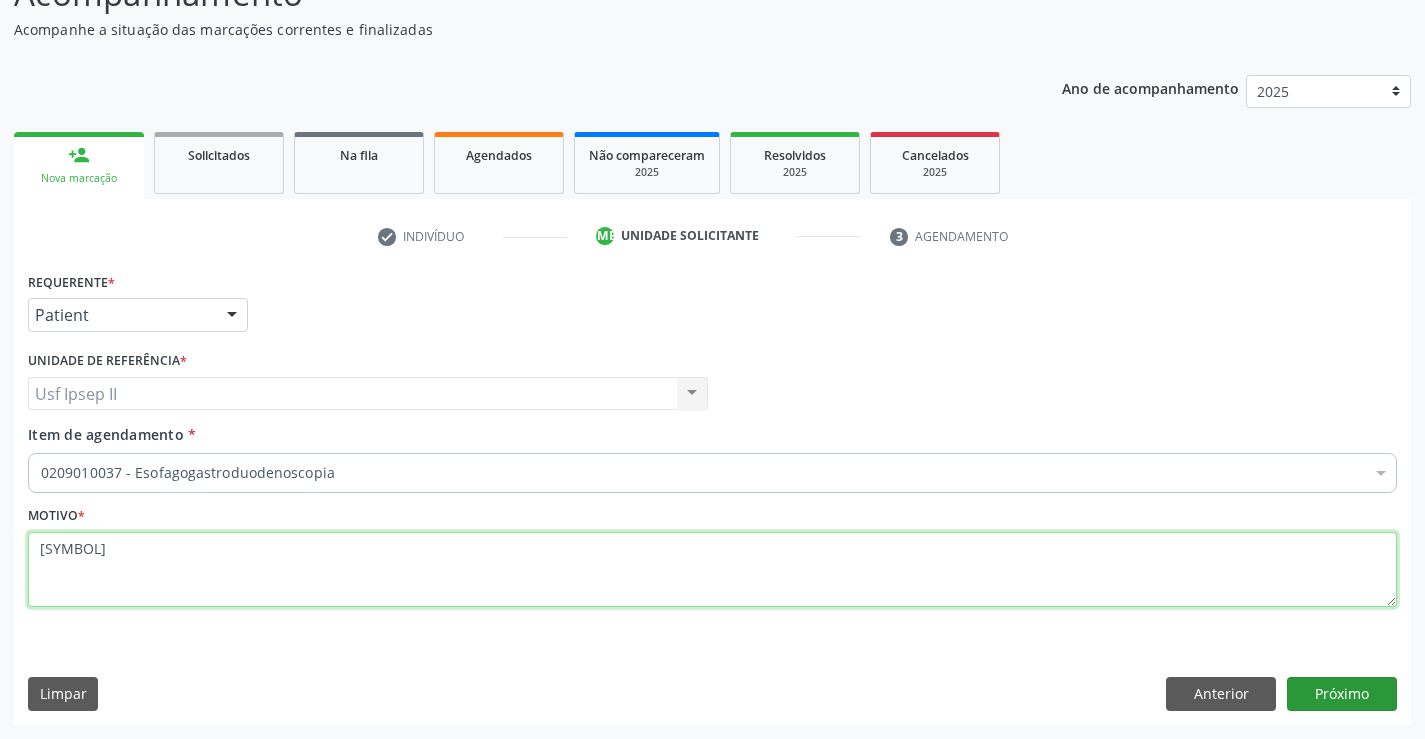 type on "[SYMBOL]" 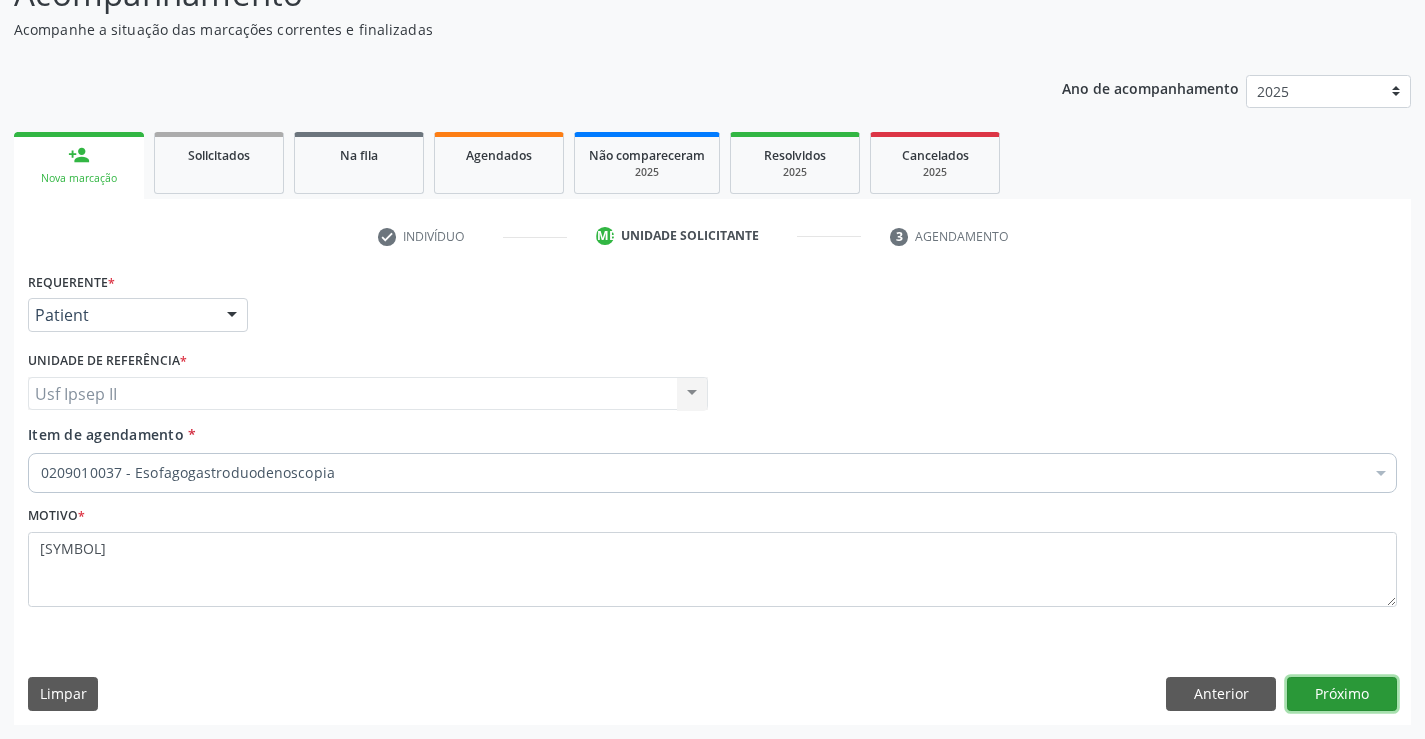 click on "Próximo" at bounding box center (1342, 694) 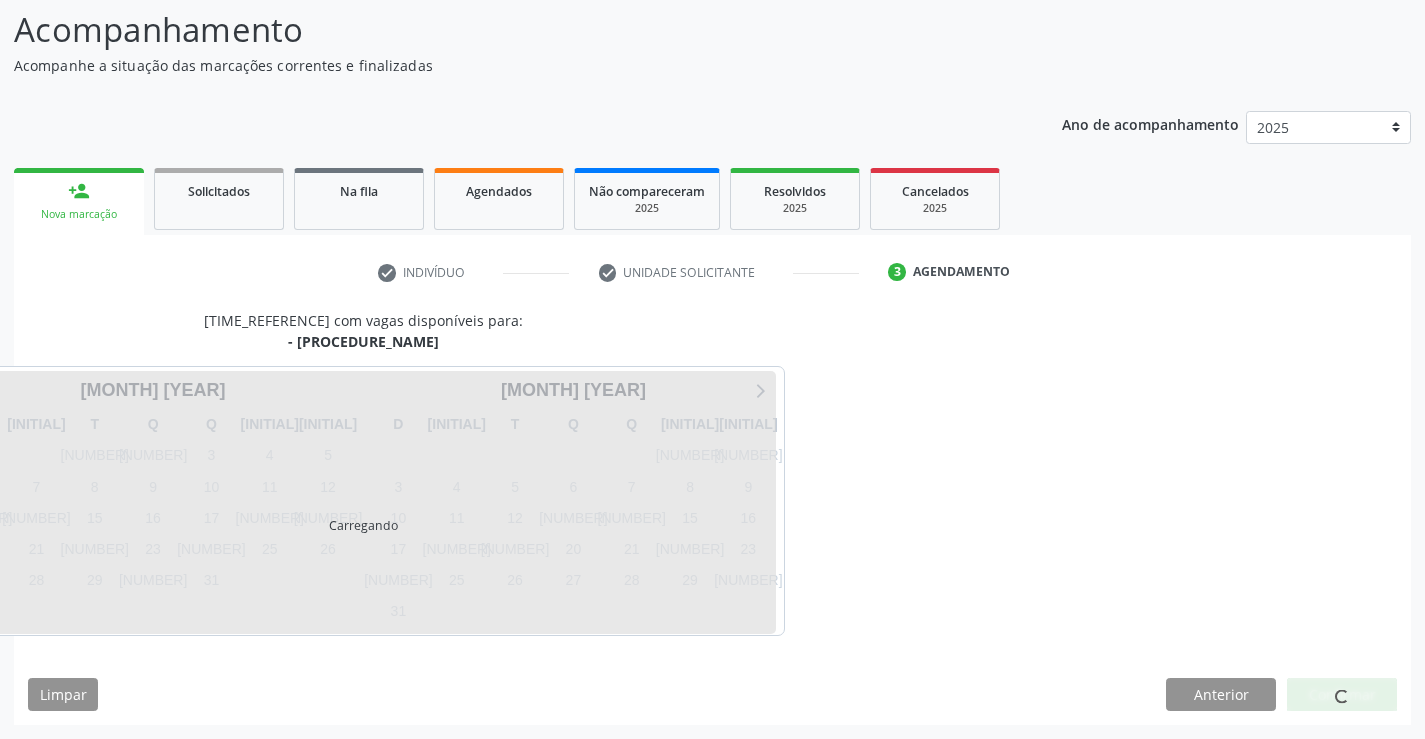 scroll, scrollTop: 131, scrollLeft: 0, axis: vertical 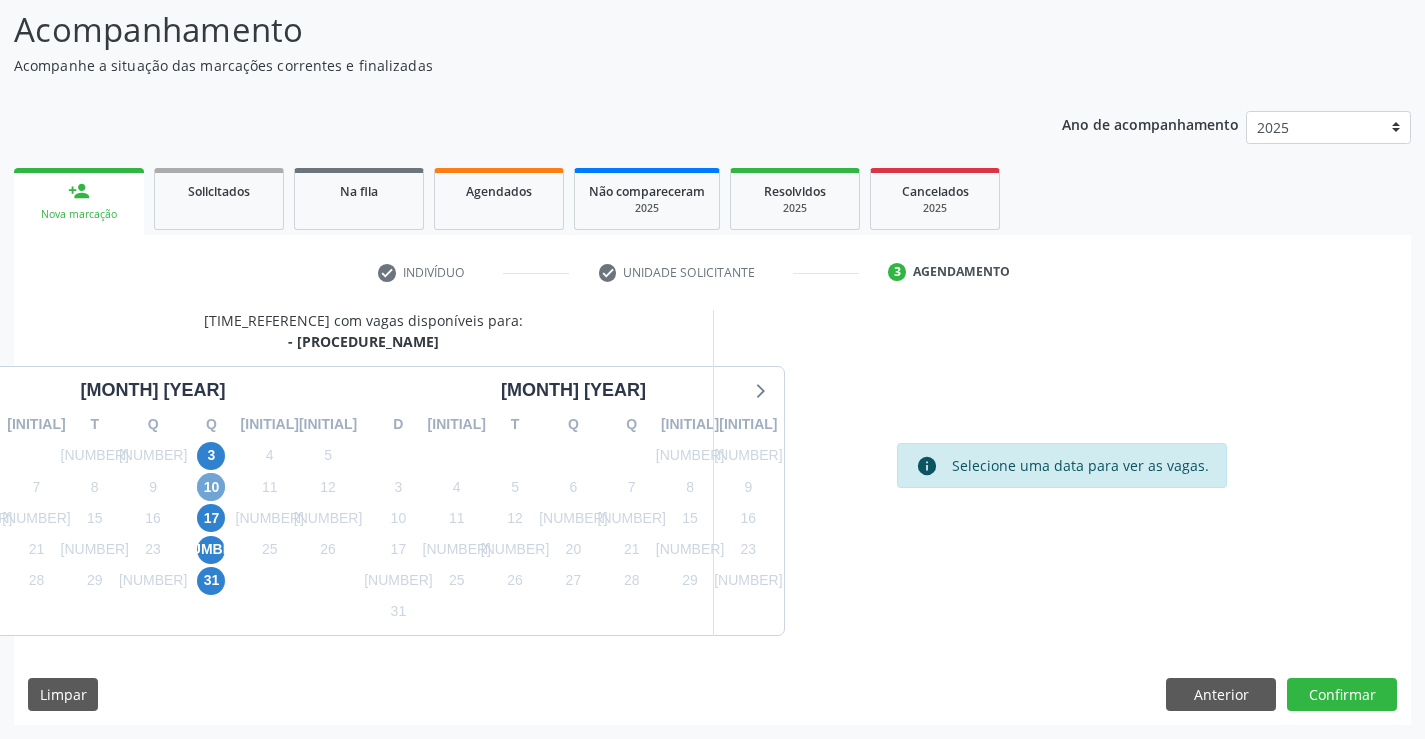 click on "10" at bounding box center (211, 487) 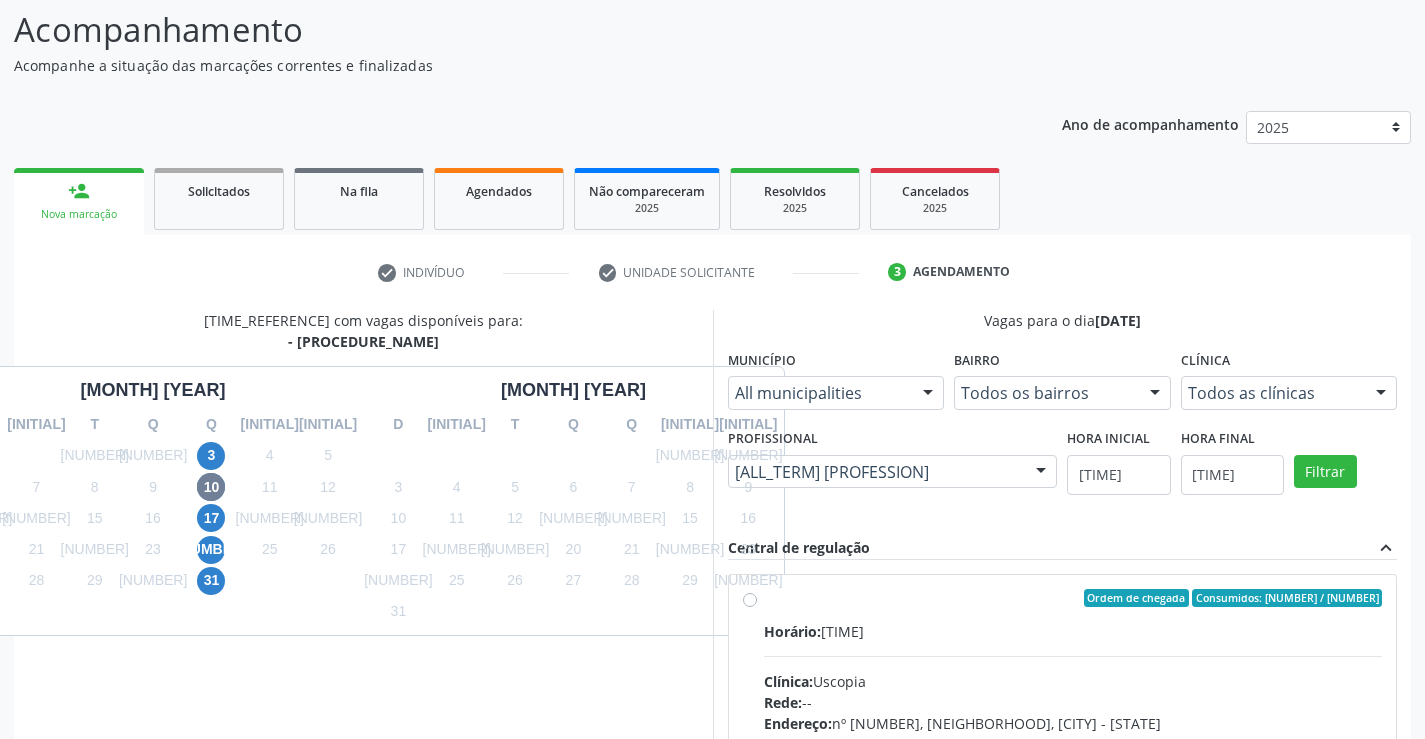 click on "Ordem de chegada
Consumidos: [NUMBER] / [NUMBER]
Horário:   [TIME]
Clínica:  [CLINIC_NAME]
Rede:
--
Endereço:   nº [NUMBER], Aabb, [CITY] - PE
Telefone:   --
Profissional:
--
Informações adicionais sobre o atendimento
Idade de atendimento:
Sem restrição
Gênero(s) atendido(s):
Sem restrição
Informações adicionais:
--" at bounding box center [1073, 742] 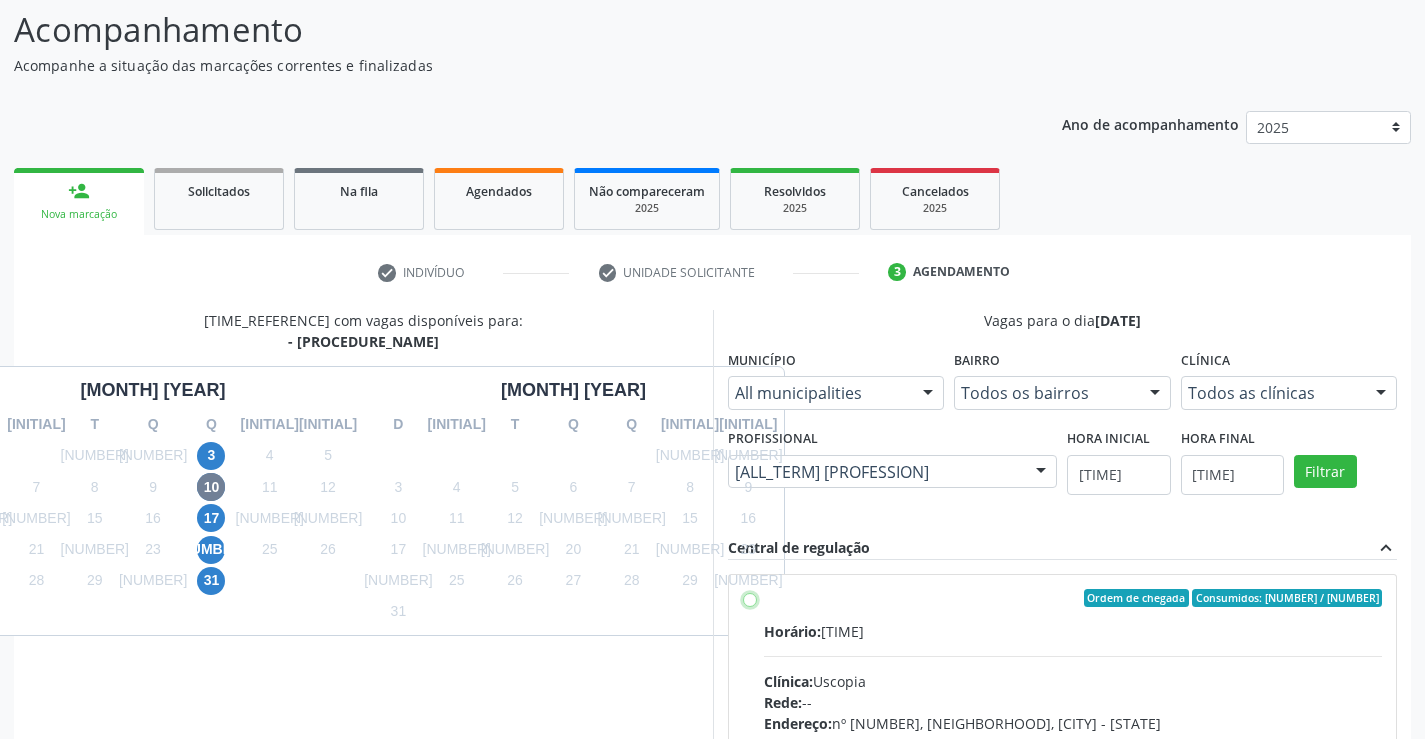 click on "Ordem de chegada
Consumidos: [NUMBER] / [NUMBER]
Horário:   [TIME]
Clínica:  [CLINIC_NAME]
Rede:
--
Endereço:   nº [NUMBER], Aabb, [CITY] - PE
Telefone:   --
Profissional:
--
Informações adicionais sobre o atendimento
Idade de atendimento:
Sem restrição
Gênero(s) atendido(s):
Sem restrição
Informações adicionais:
--" at bounding box center [750, 598] 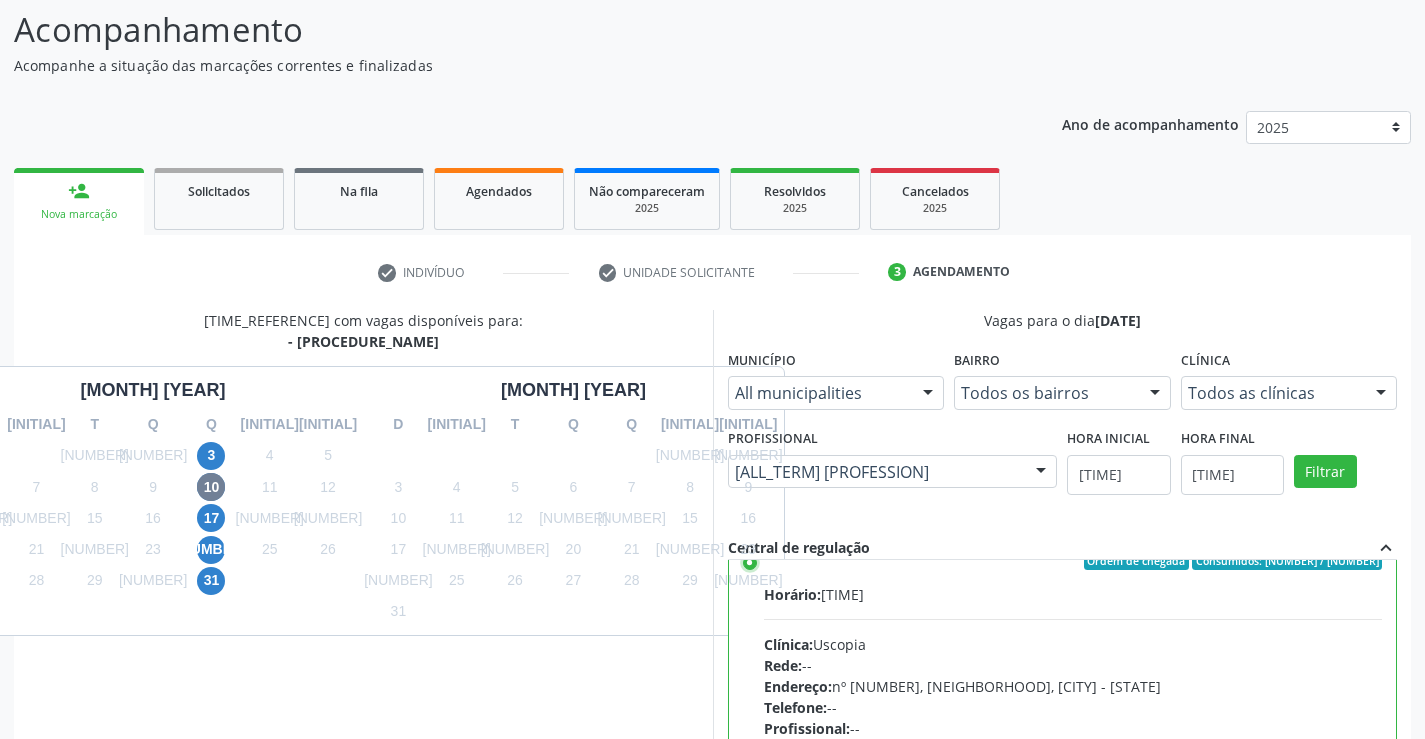 scroll, scrollTop: 99, scrollLeft: 0, axis: vertical 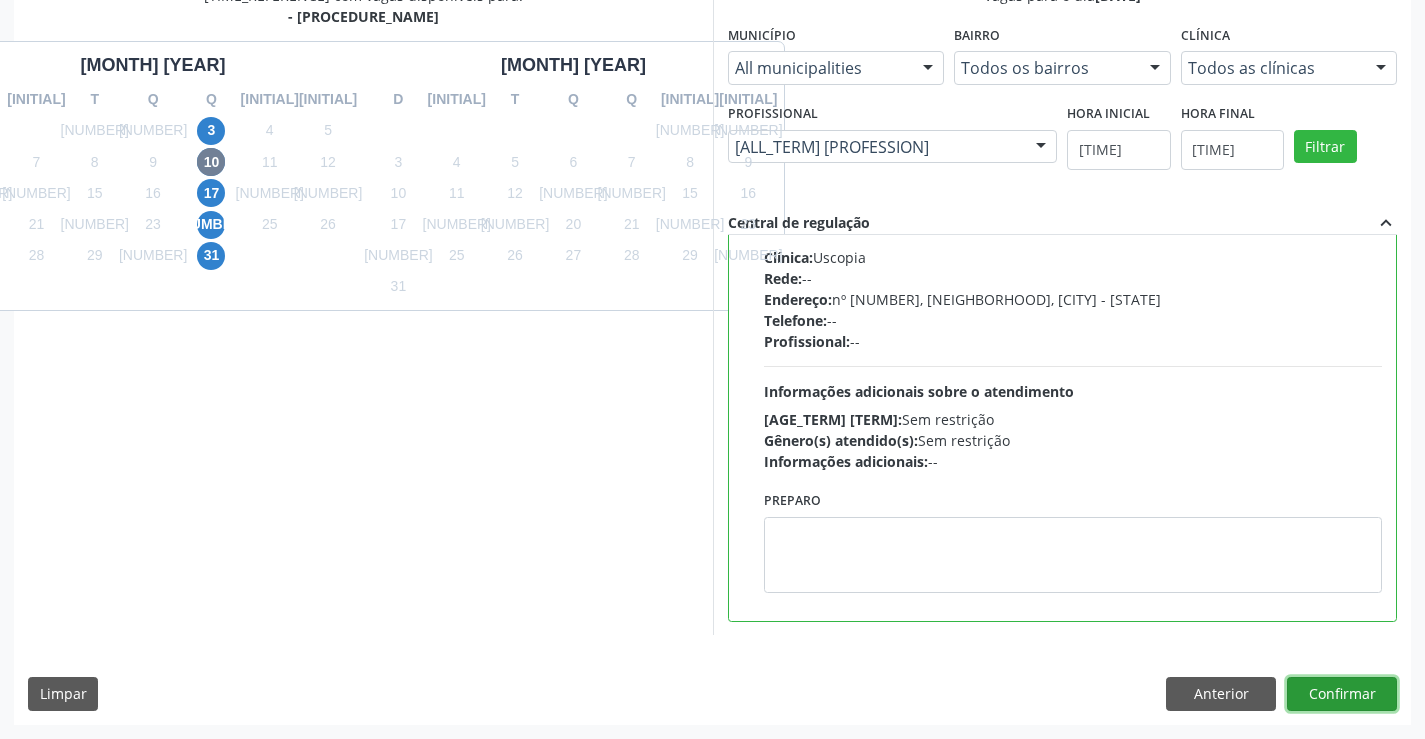 click on "Confirmar" at bounding box center [1342, 694] 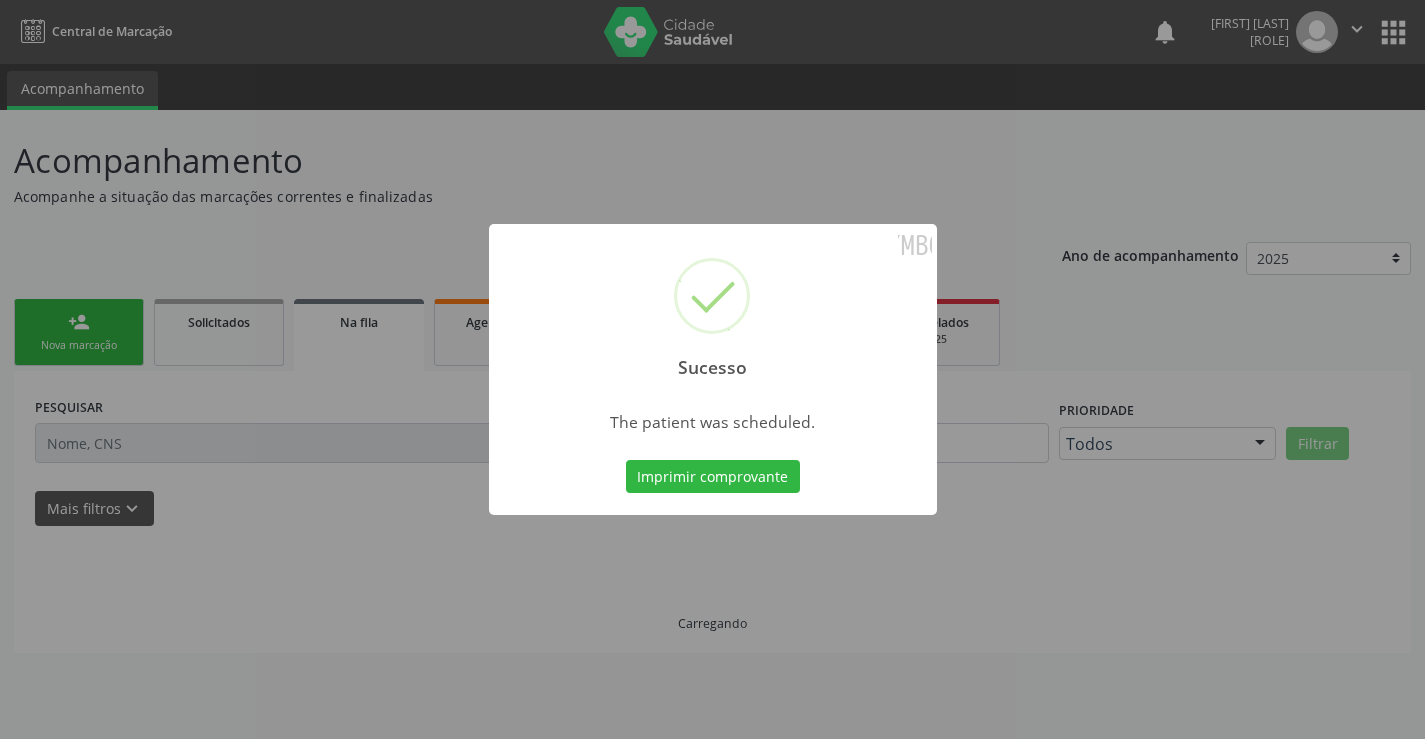 scroll, scrollTop: 0, scrollLeft: 0, axis: both 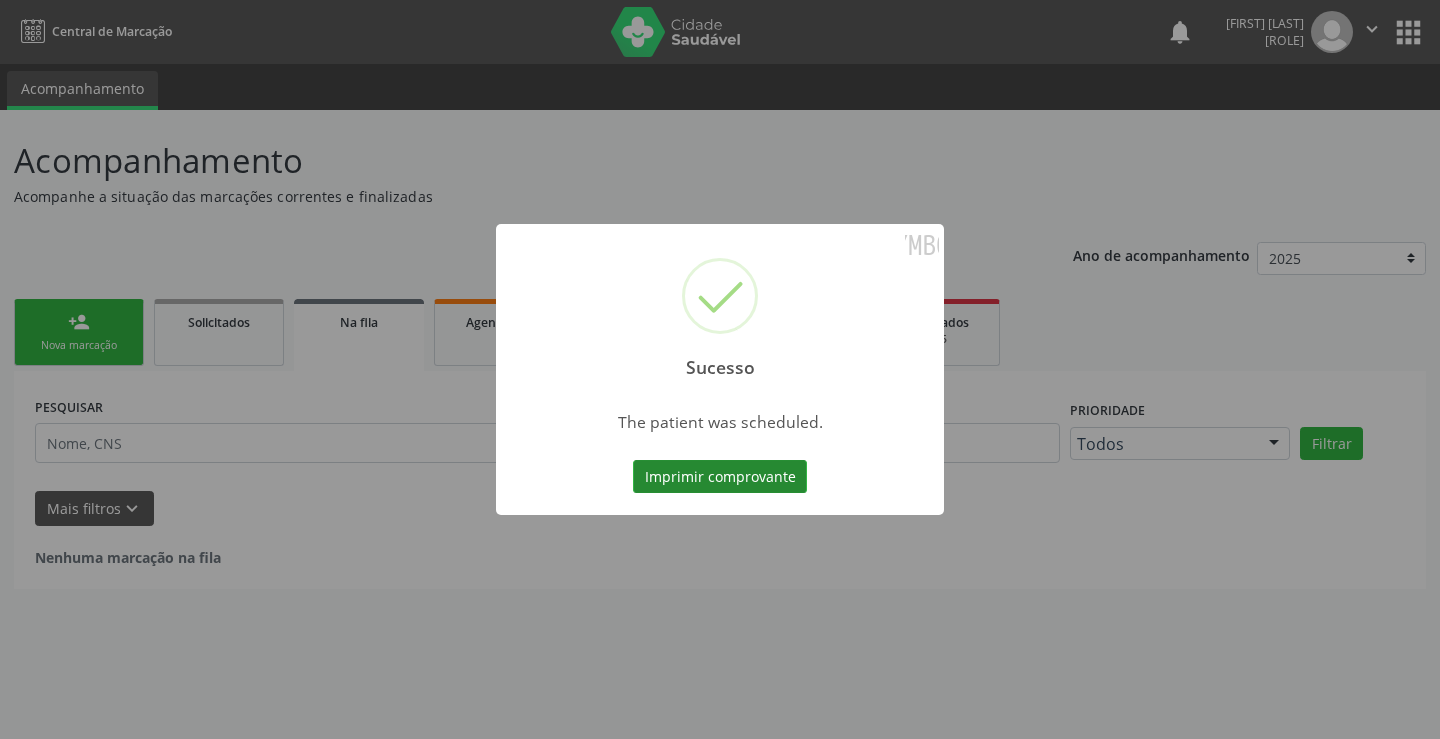 click on "Imprimir comprovante" at bounding box center [720, 477] 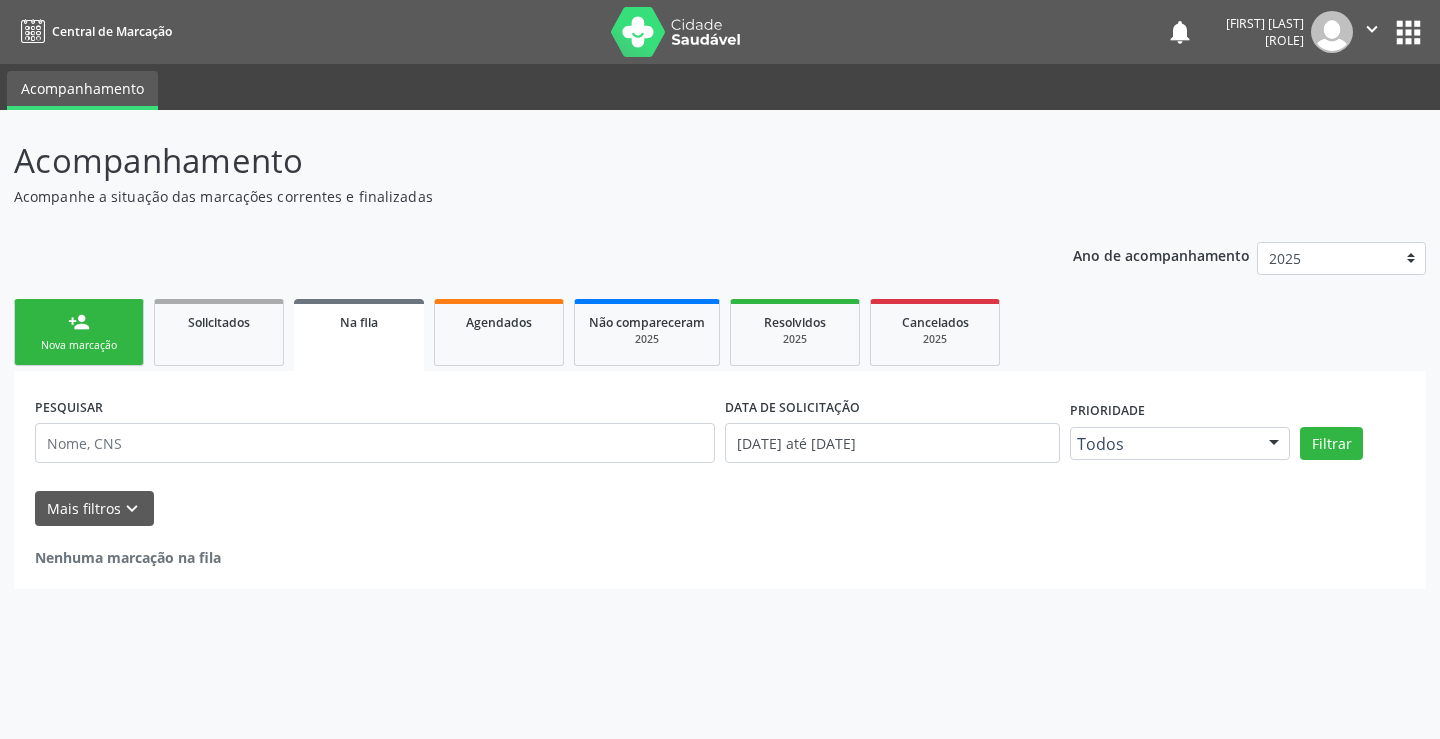 click on "person_add
Nova marcação" at bounding box center [79, 332] 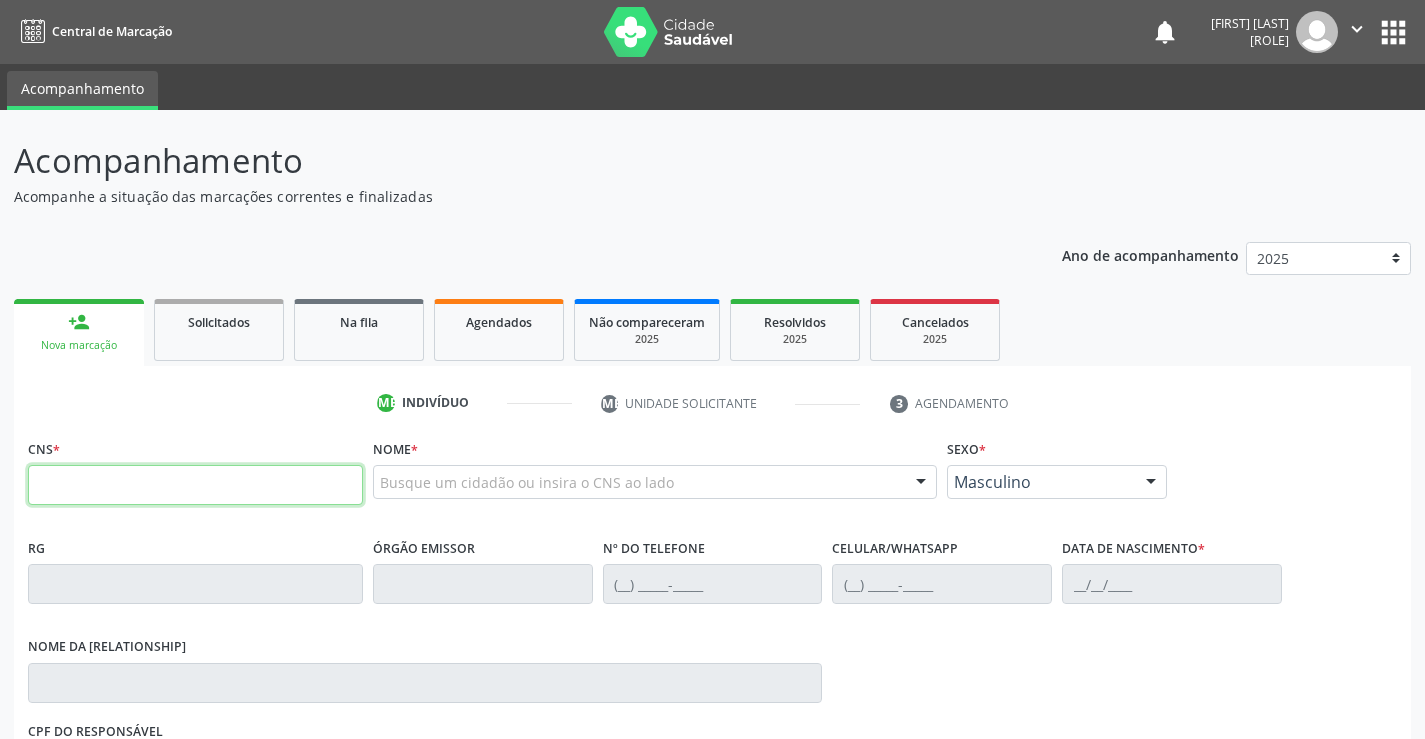 click at bounding box center (195, 485) 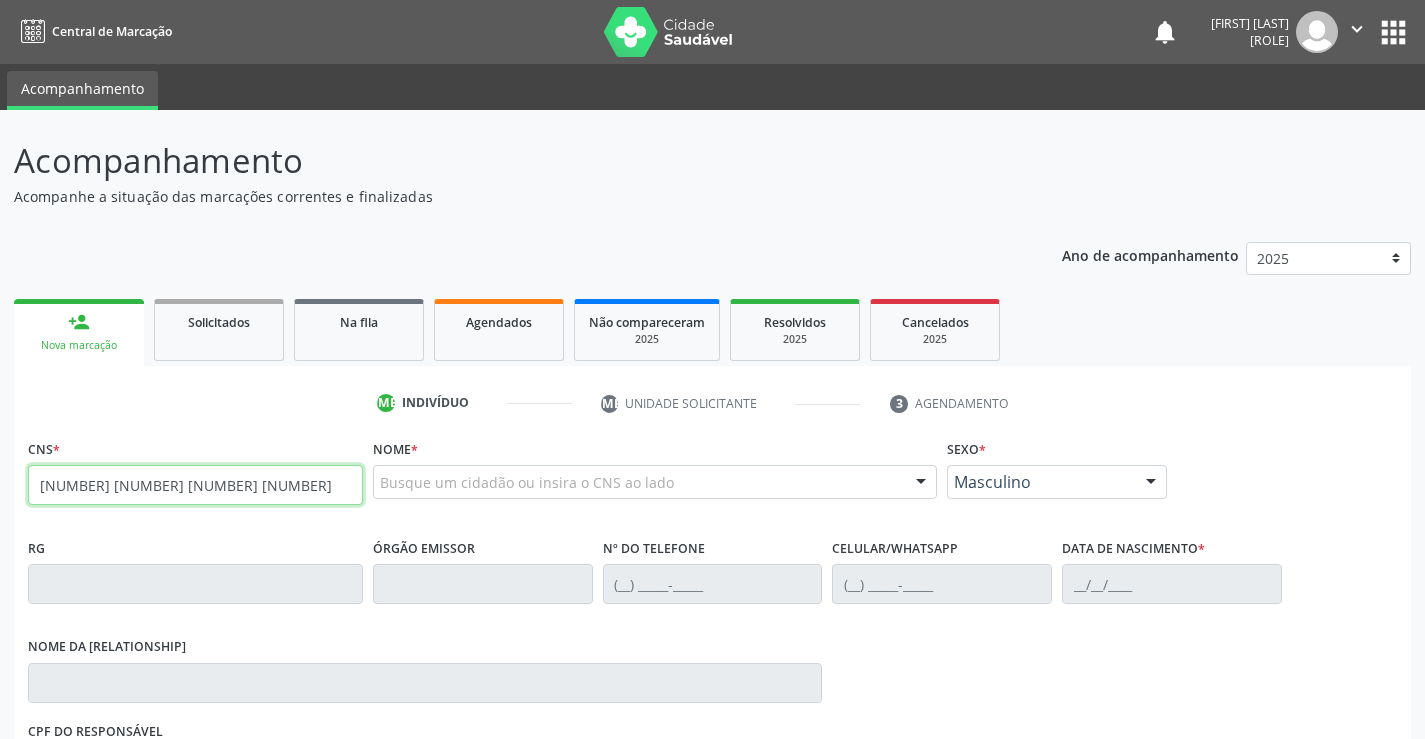 type on "[NUMBER] [NUMBER] [NUMBER] [NUMBER]" 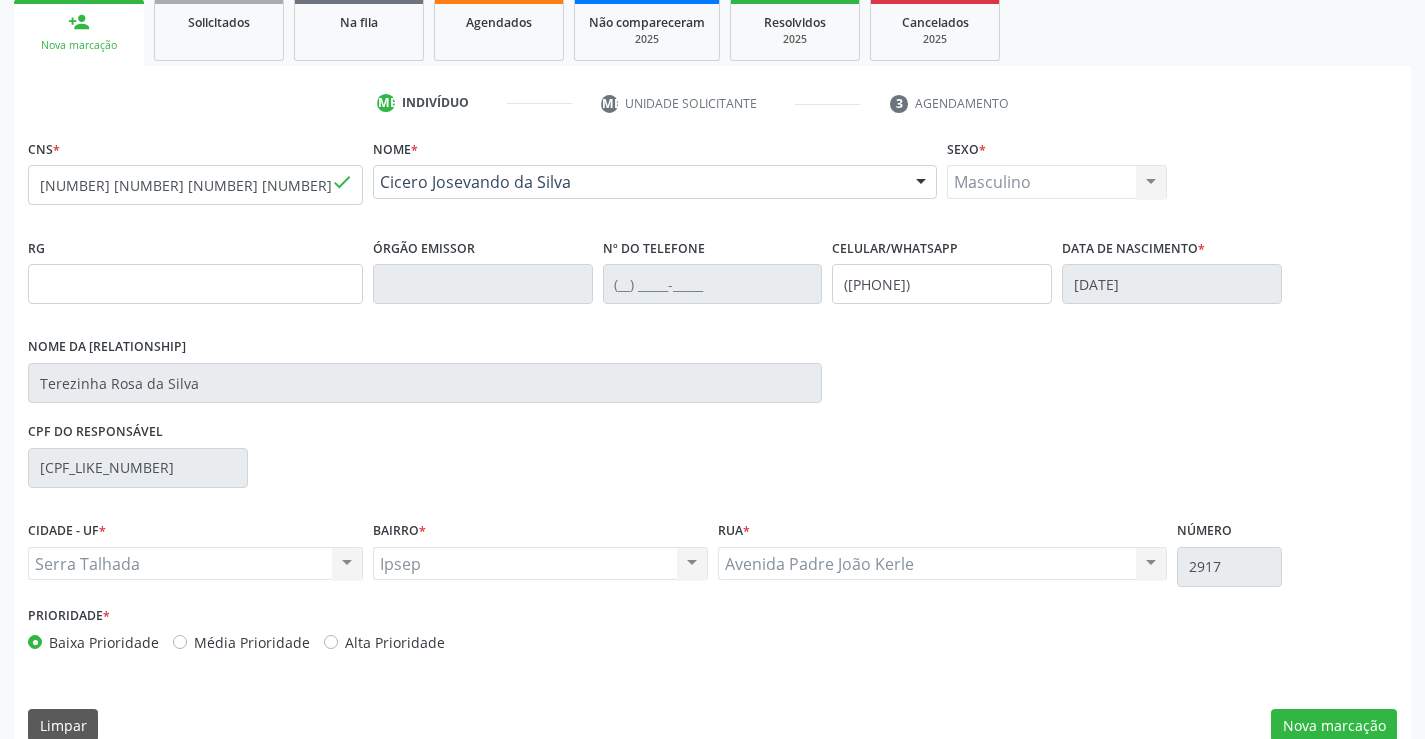 scroll, scrollTop: 331, scrollLeft: 0, axis: vertical 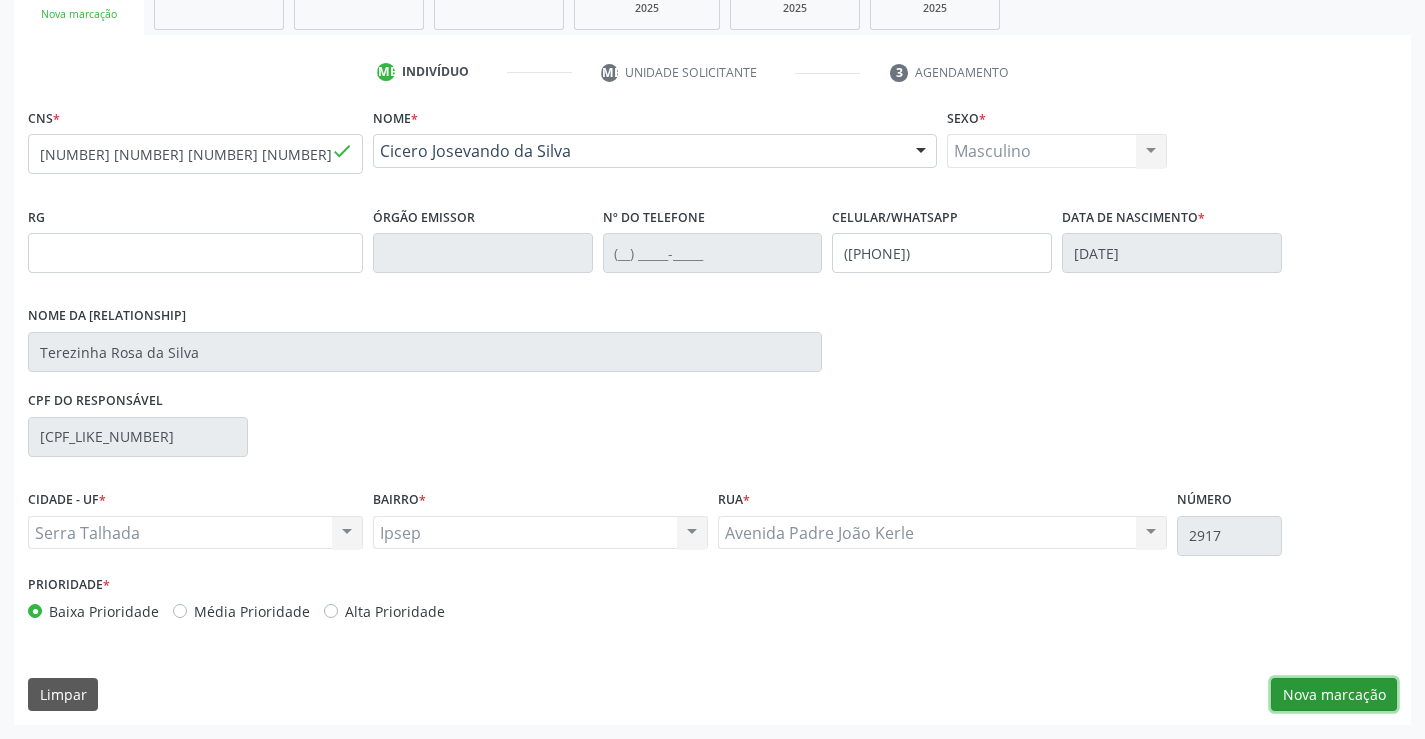 click on "Nova marcação" at bounding box center [1334, 695] 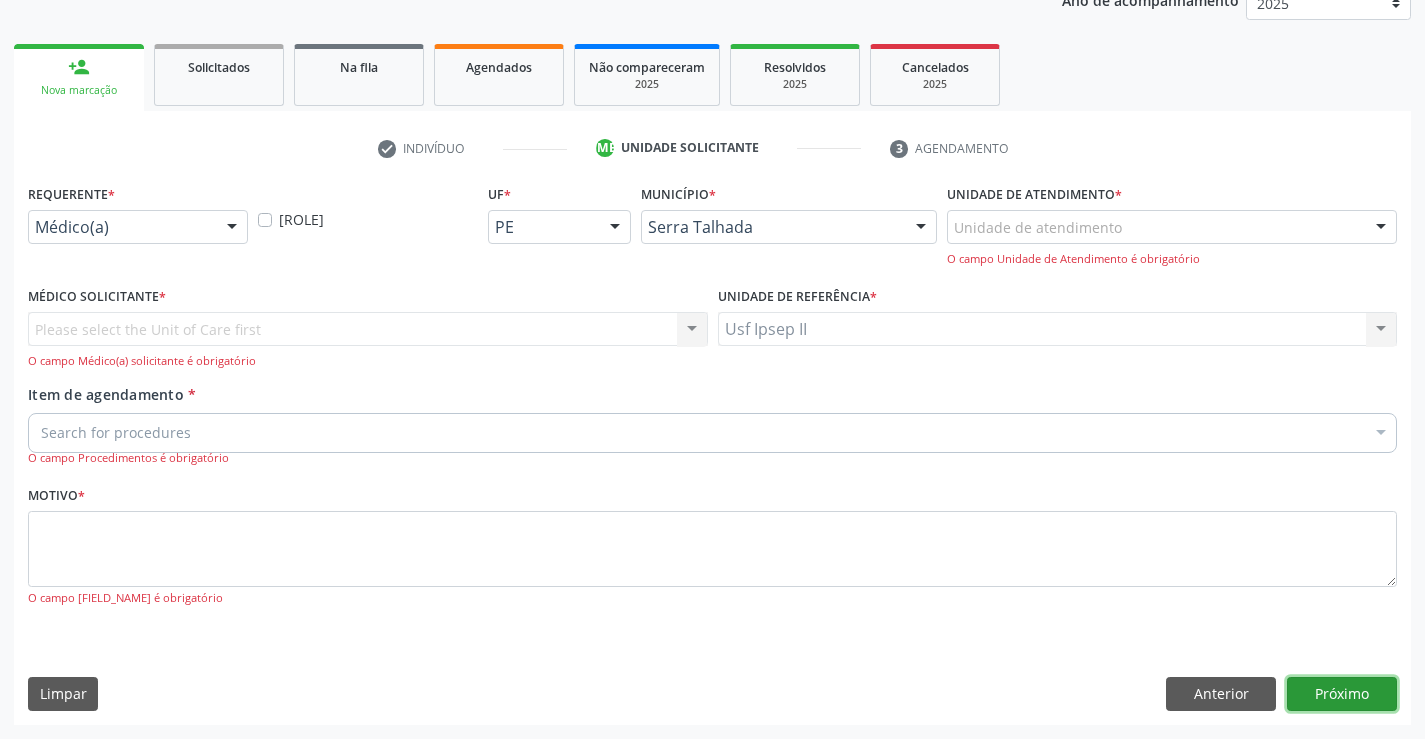 scroll, scrollTop: 167, scrollLeft: 0, axis: vertical 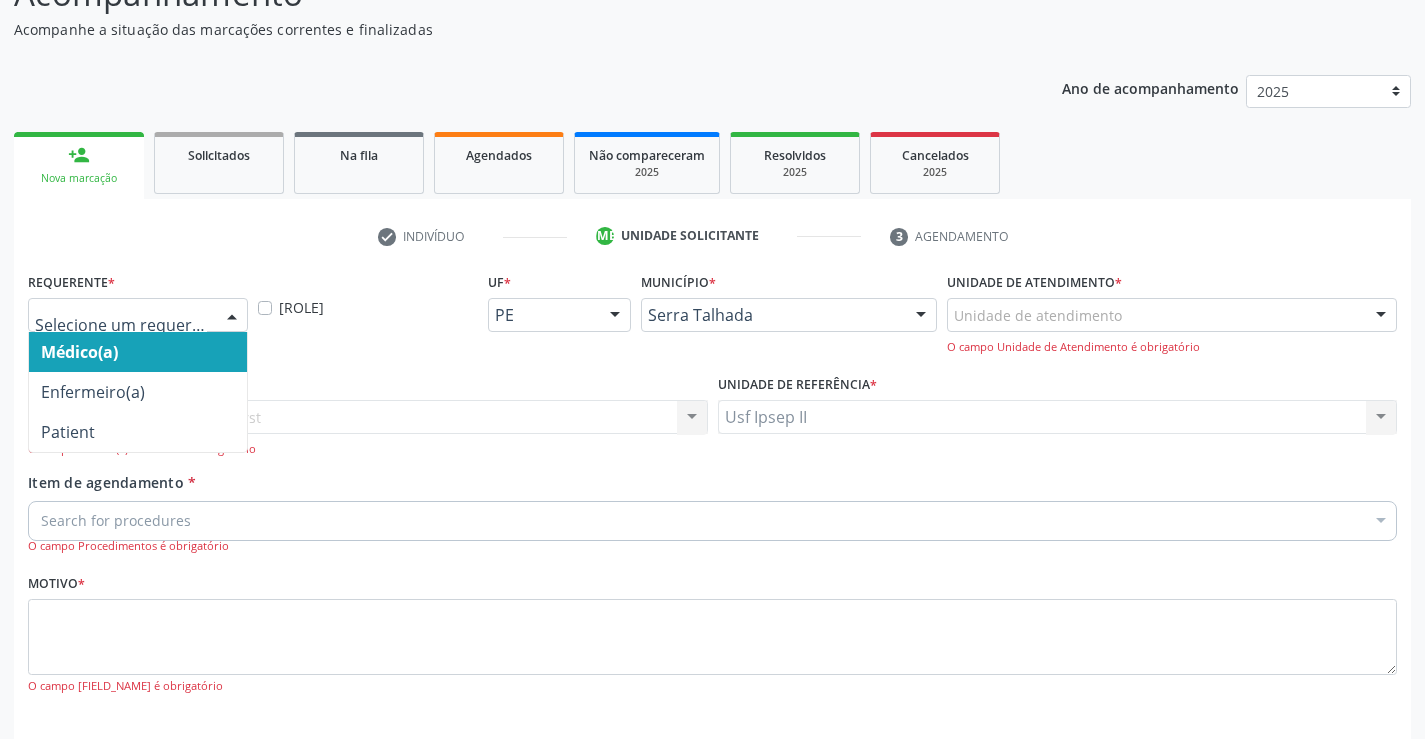 click at bounding box center (232, 316) 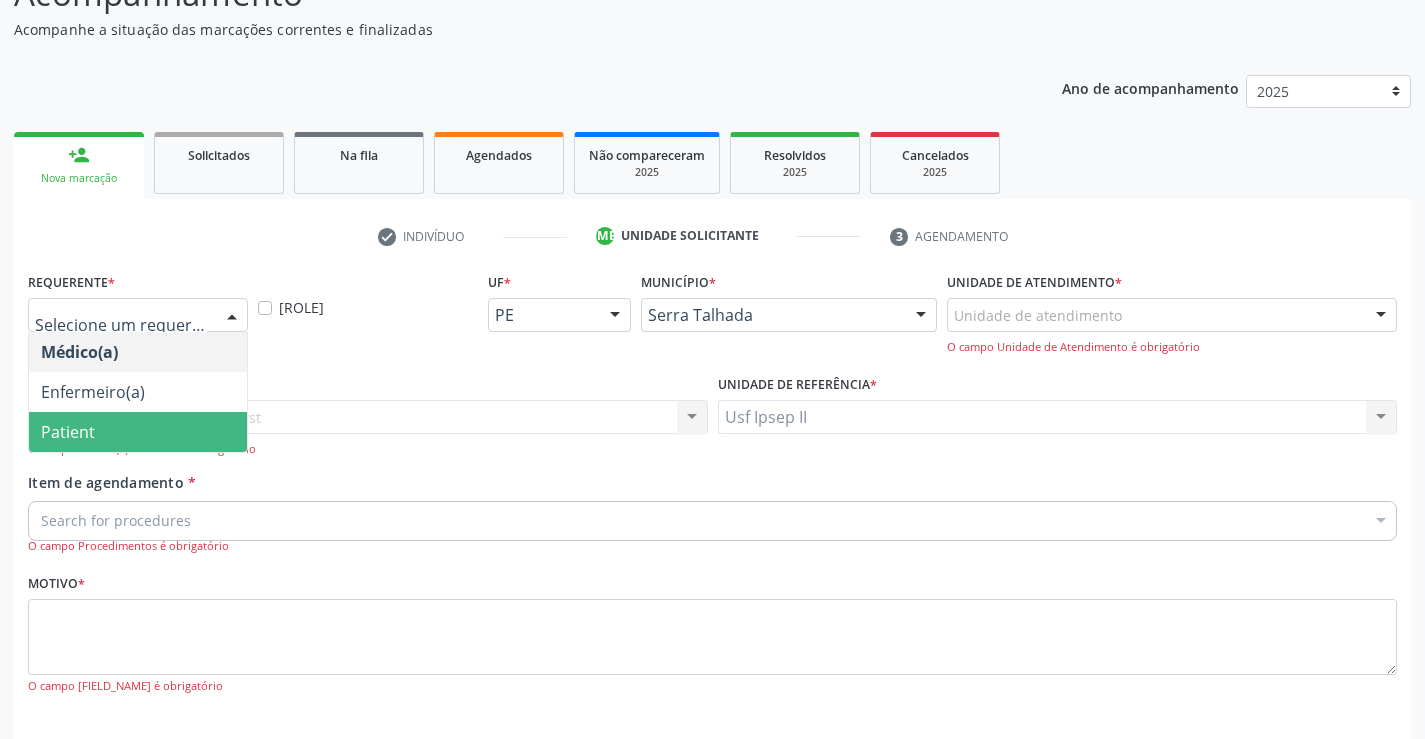 click on "Patient" at bounding box center (68, 432) 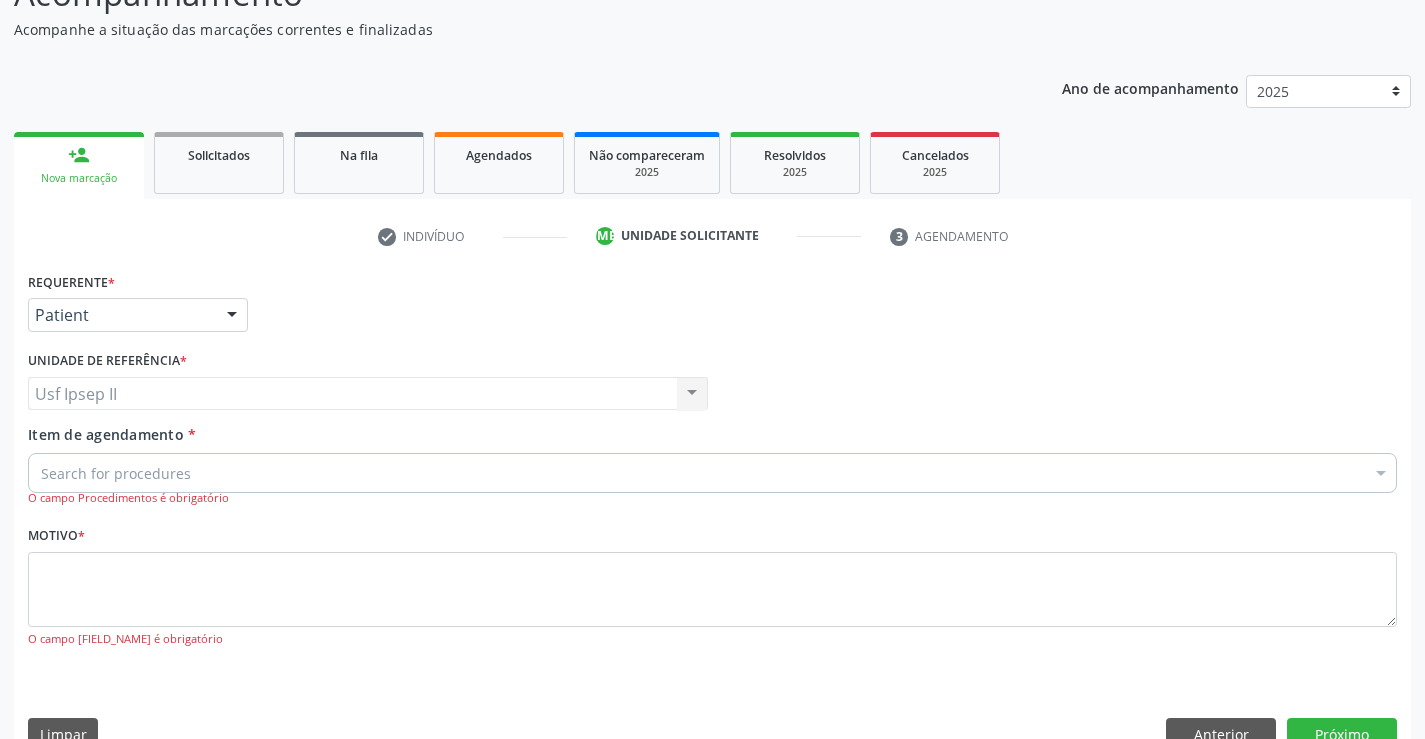 click on "Item de agendamento
*" at bounding box center [41, 473] 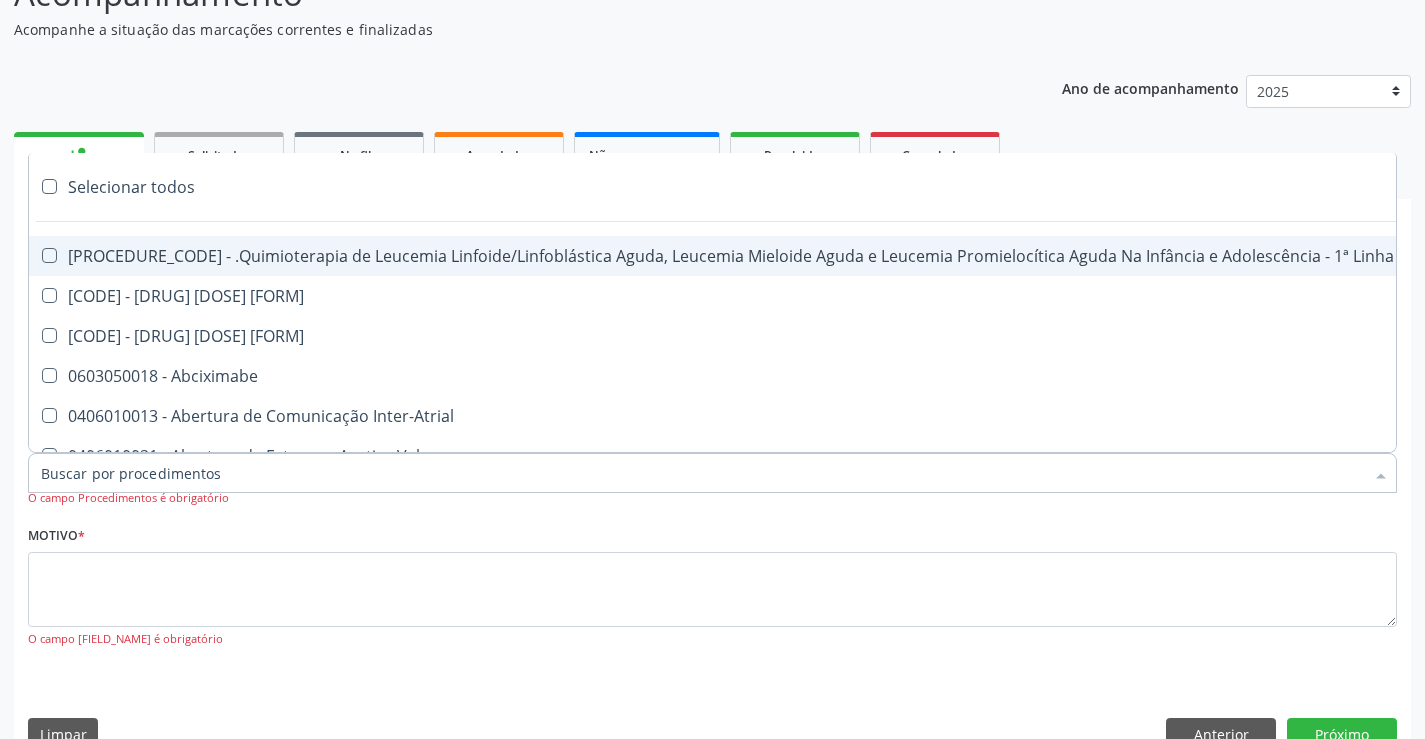 click on "Reason
*
The Reason field is mandatory" at bounding box center [712, 591] 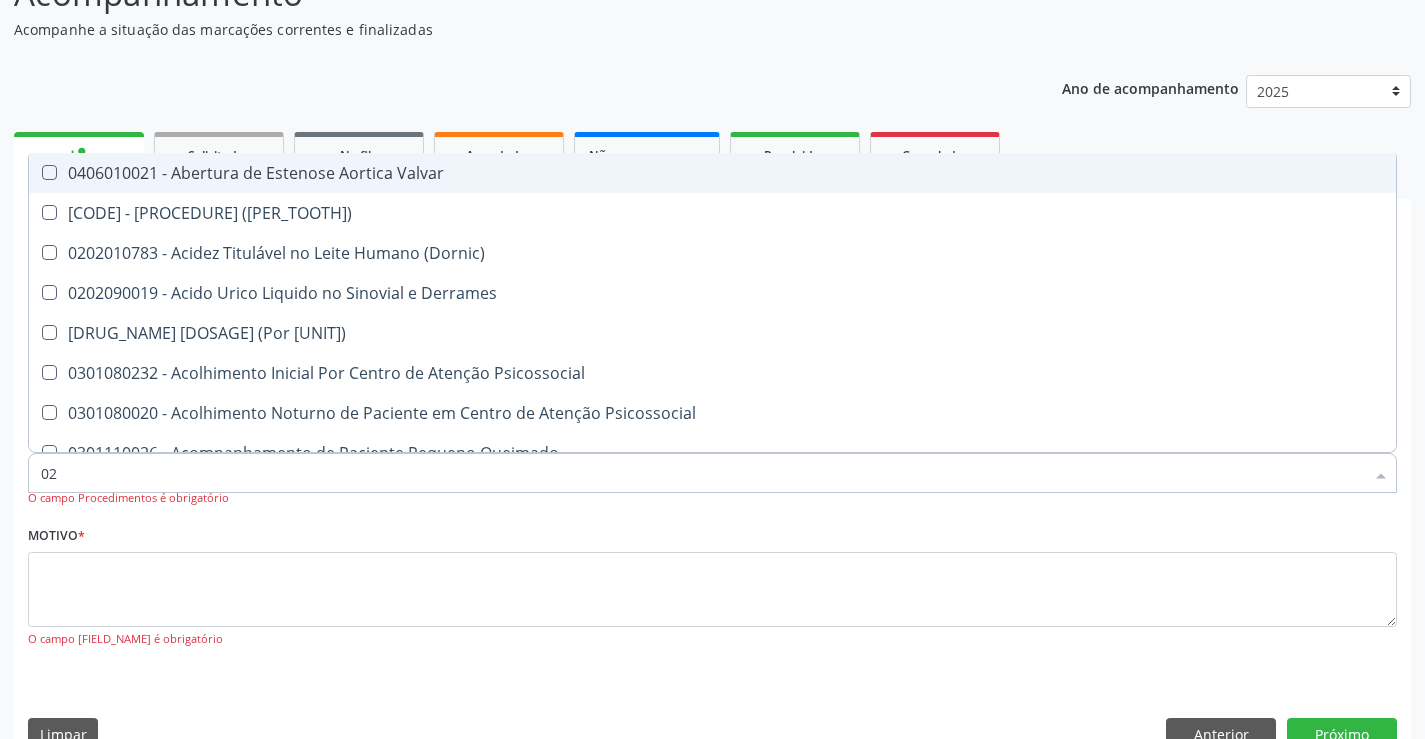 type on "020" 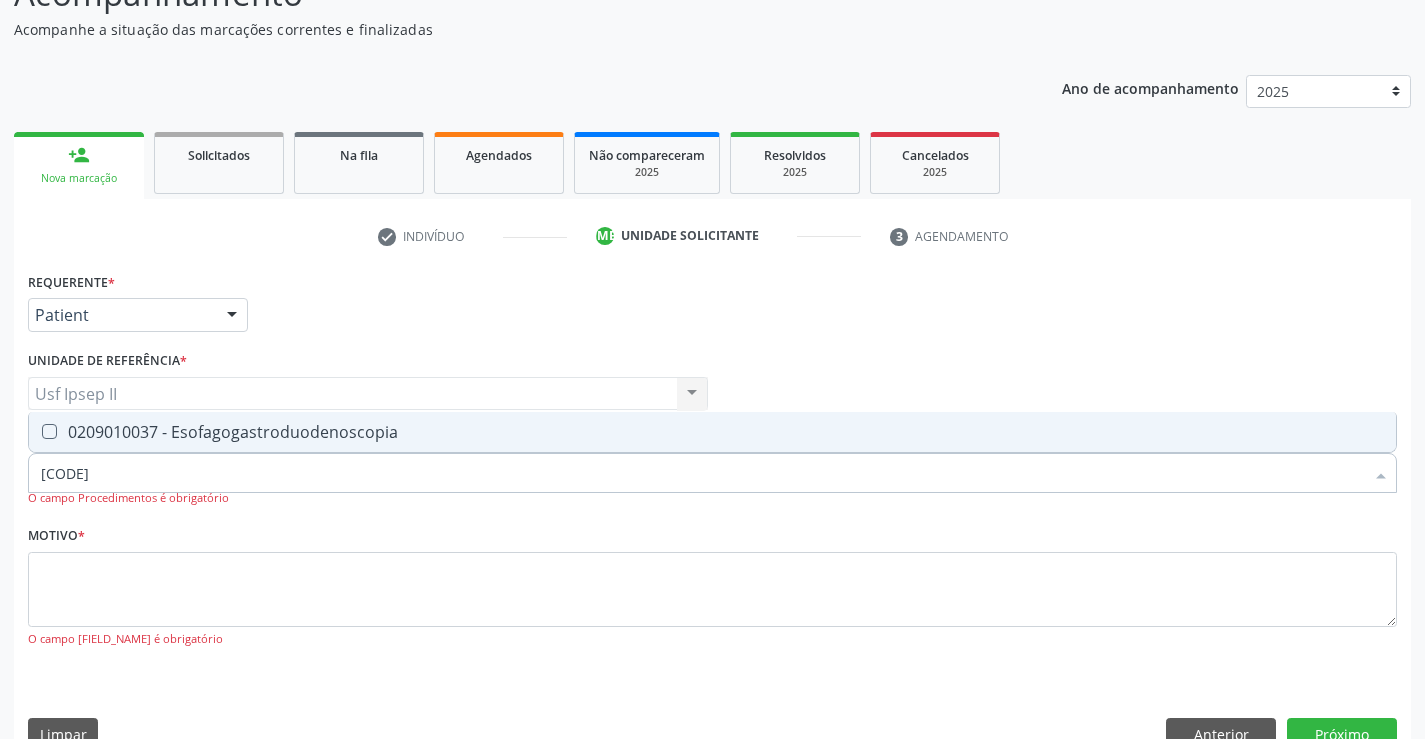 click on "0209010037 - Esofagogastroduodenoscopia" at bounding box center [712, 432] 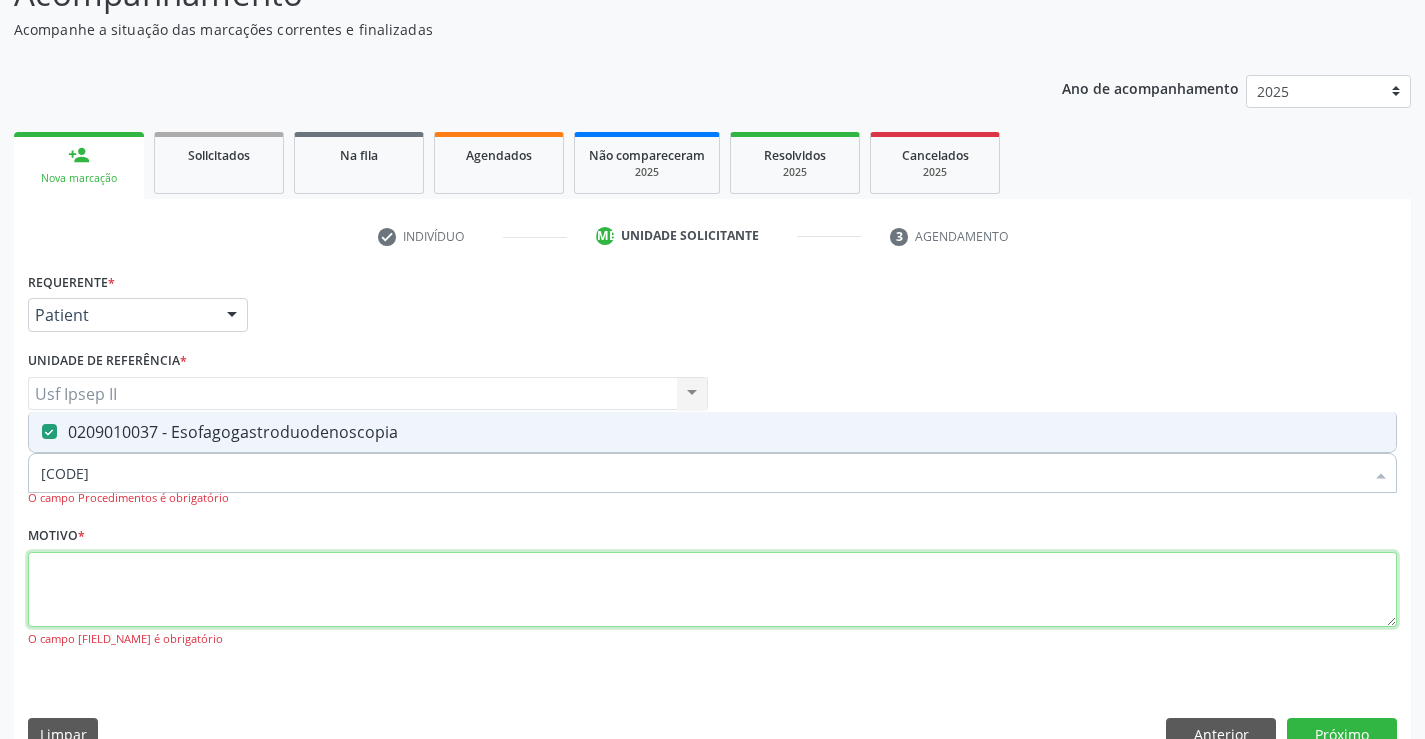 click at bounding box center (712, 590) 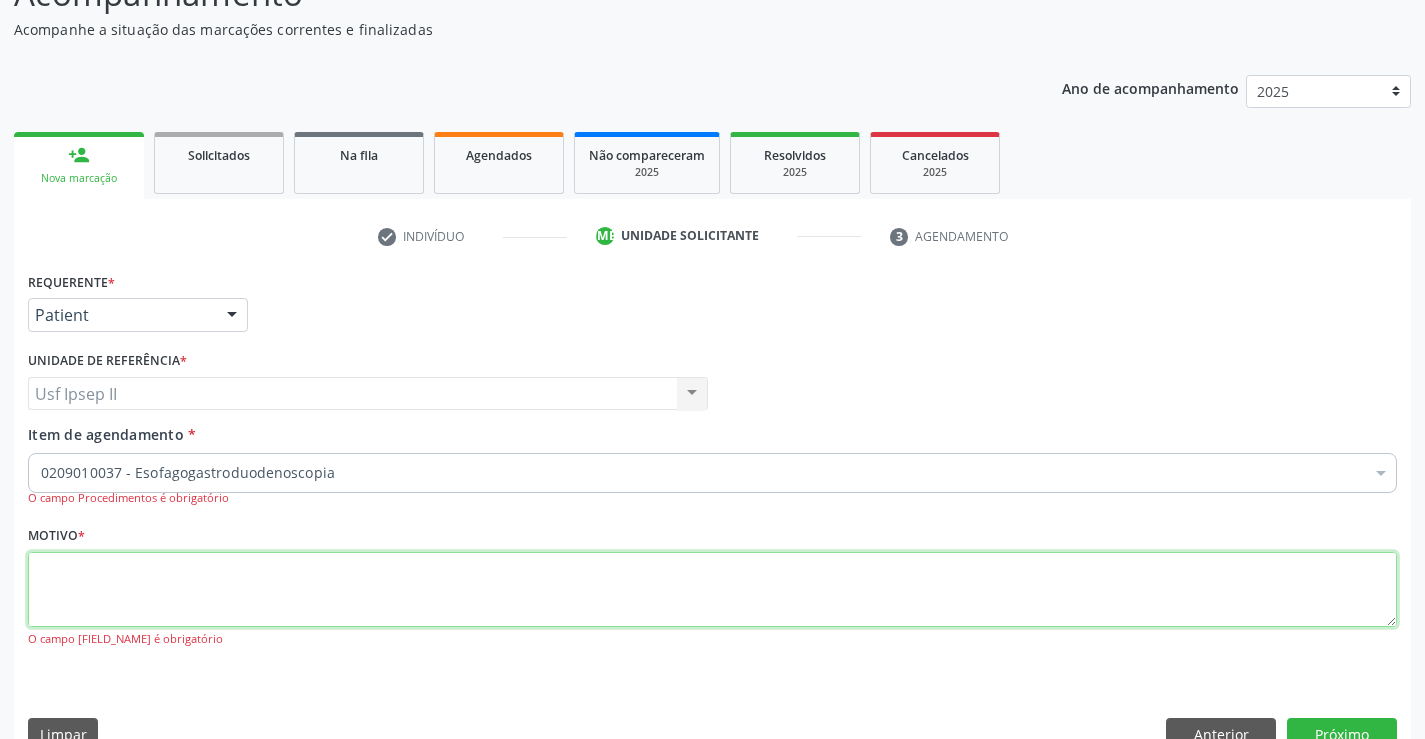 scroll, scrollTop: 79, scrollLeft: 0, axis: vertical 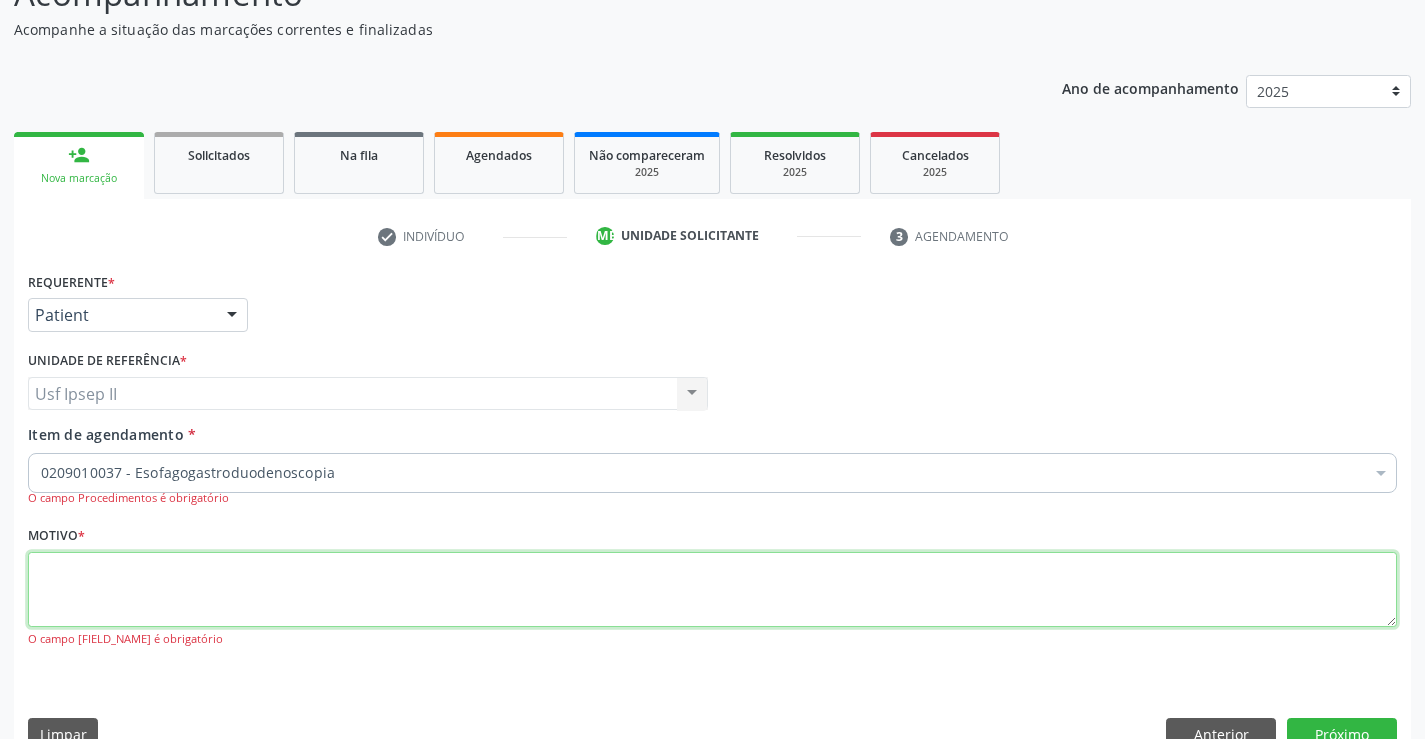 type 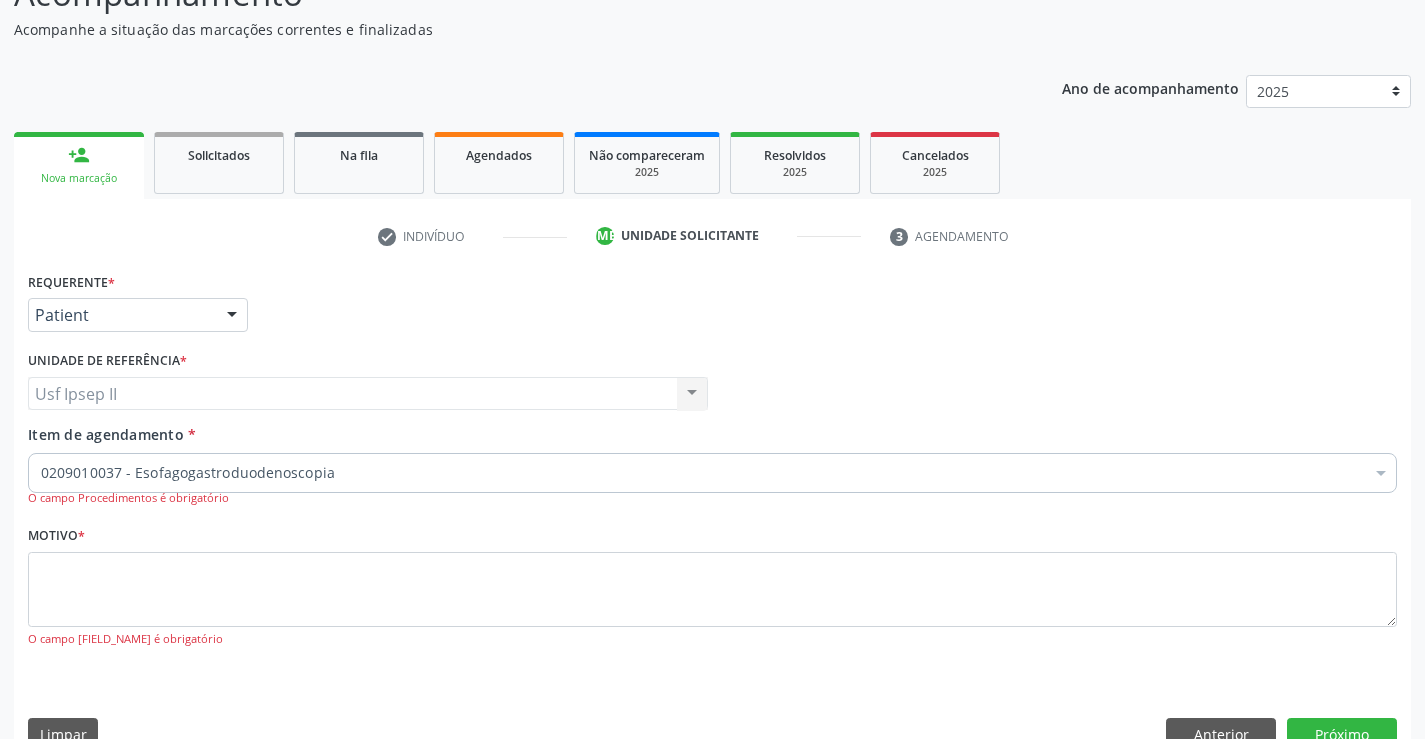 click on "Item de agendamento
*" at bounding box center (41, 473) 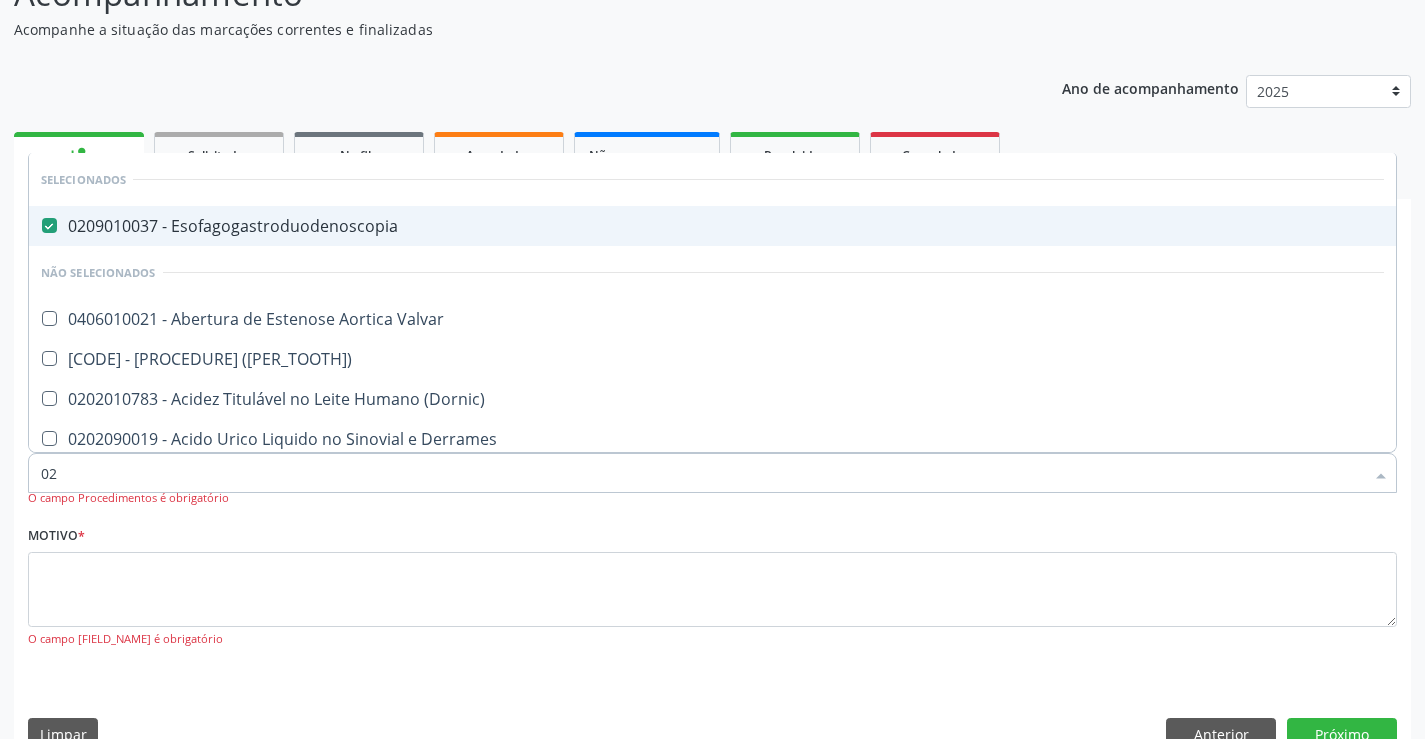 type on "020" 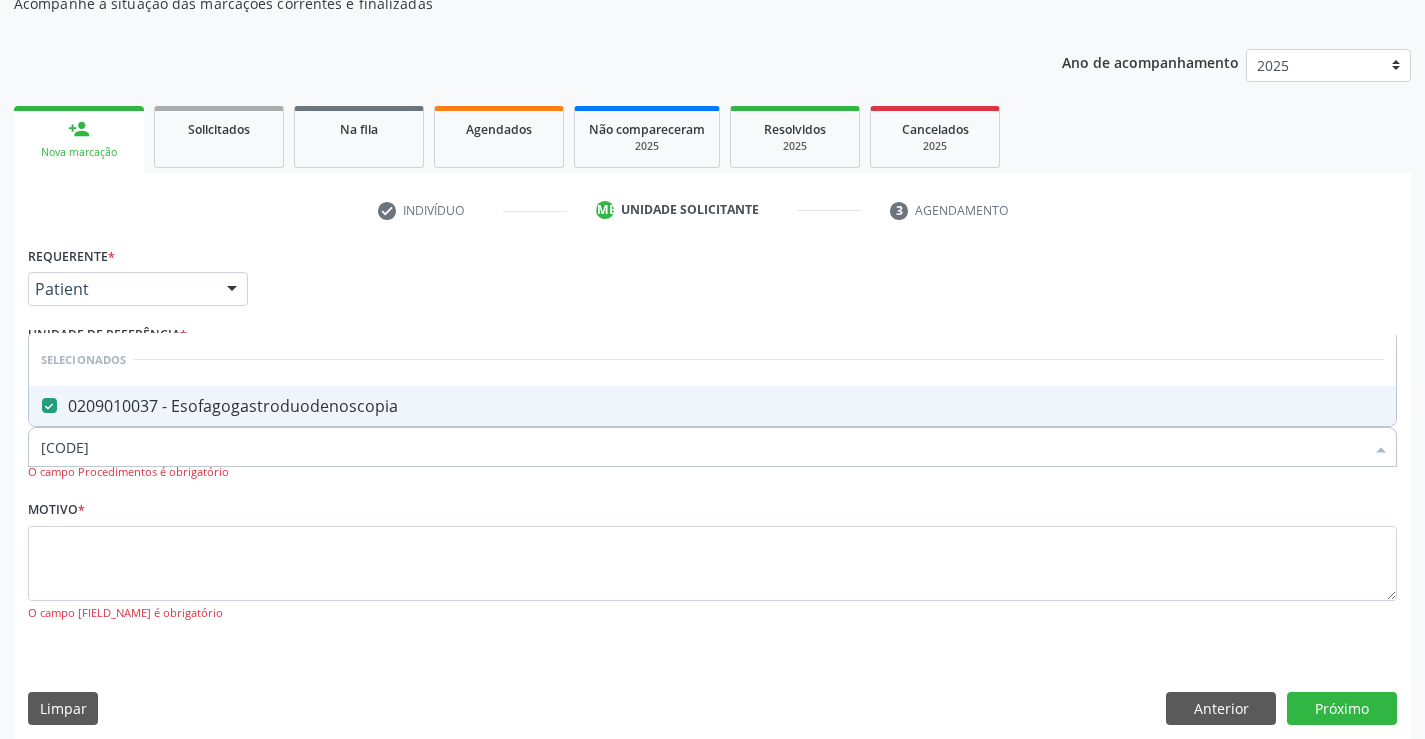 scroll, scrollTop: 207, scrollLeft: 0, axis: vertical 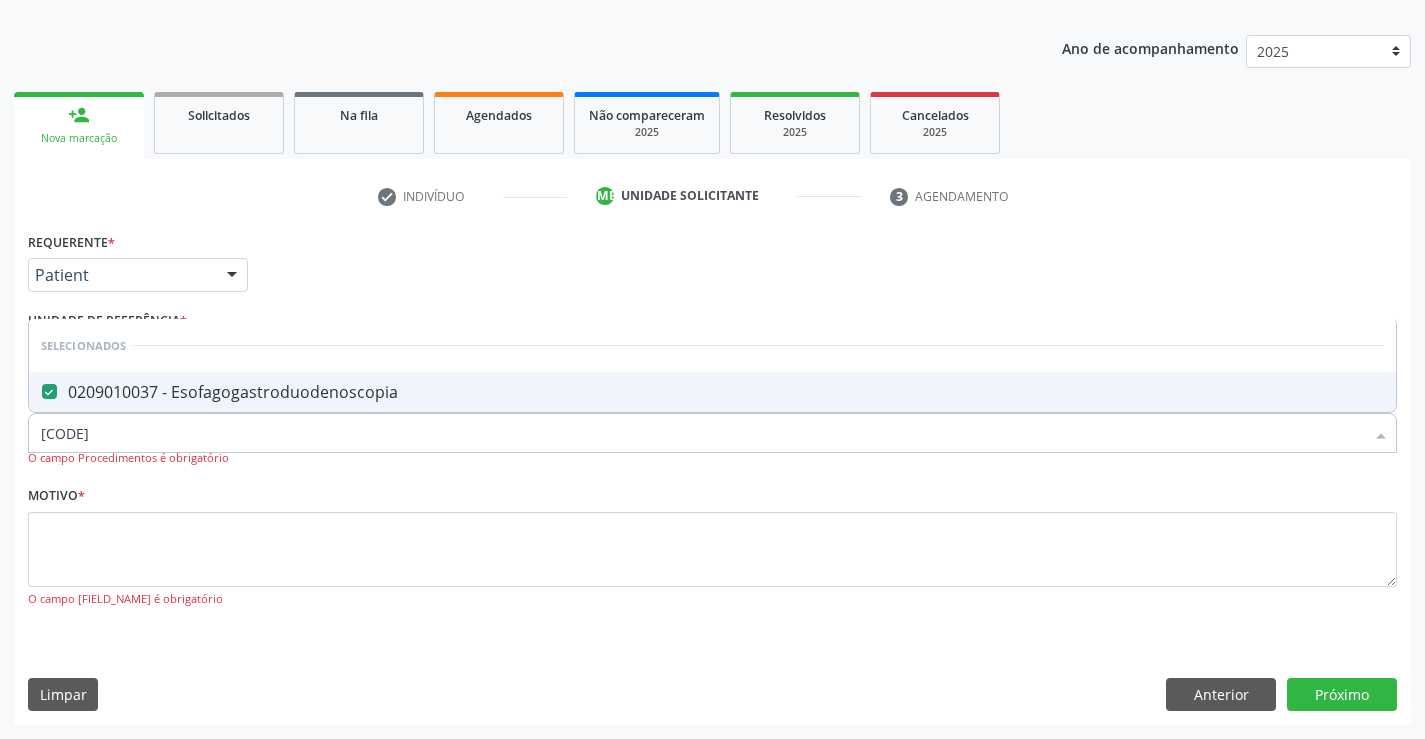 click on "Requerente
*
Paciente         Médico(a)   Enfermeiro(a)   Paciente
Nenhum resultado encontrado para: "   "
Não há nenhuma opção para ser exibida.
UF
[STATE]         AC   AL   AM   AP   BA   CE   DF   ES   GO   MA   MG   MS   MT   PA   PB   PE   PI   PR   RJ   RN   RO   RR   RS   SC   SE   SL   SP   SV   TO
Nenhum resultado encontrado para: "   "
Não há nenhuma opção para ser exibida.
Município
Serra Talhada         Abreu e Lima   Afogados da Ingazeira   Afrânio   Agrestina   Água Preta   Águas Belas   Alagoinha   Aliança   Altinho   Amaraji   Angelim   Araçoiaba   Araripina   Arcoverde   Barra de Guabiraba   Barreiros   Belém de Maria   Belém do São Francisco   Belo Jardim   Betânia   Bezerros   Bodocó   Bom Conselho   Bom Jardim   Bonito   Brejão   Brejinho   Brejo da Madre de Deus   Buenos Aires   Buíque   Cabo de Santo Agostinho   Cabrobó   Cachoeirinha" at bounding box center (712, 431) 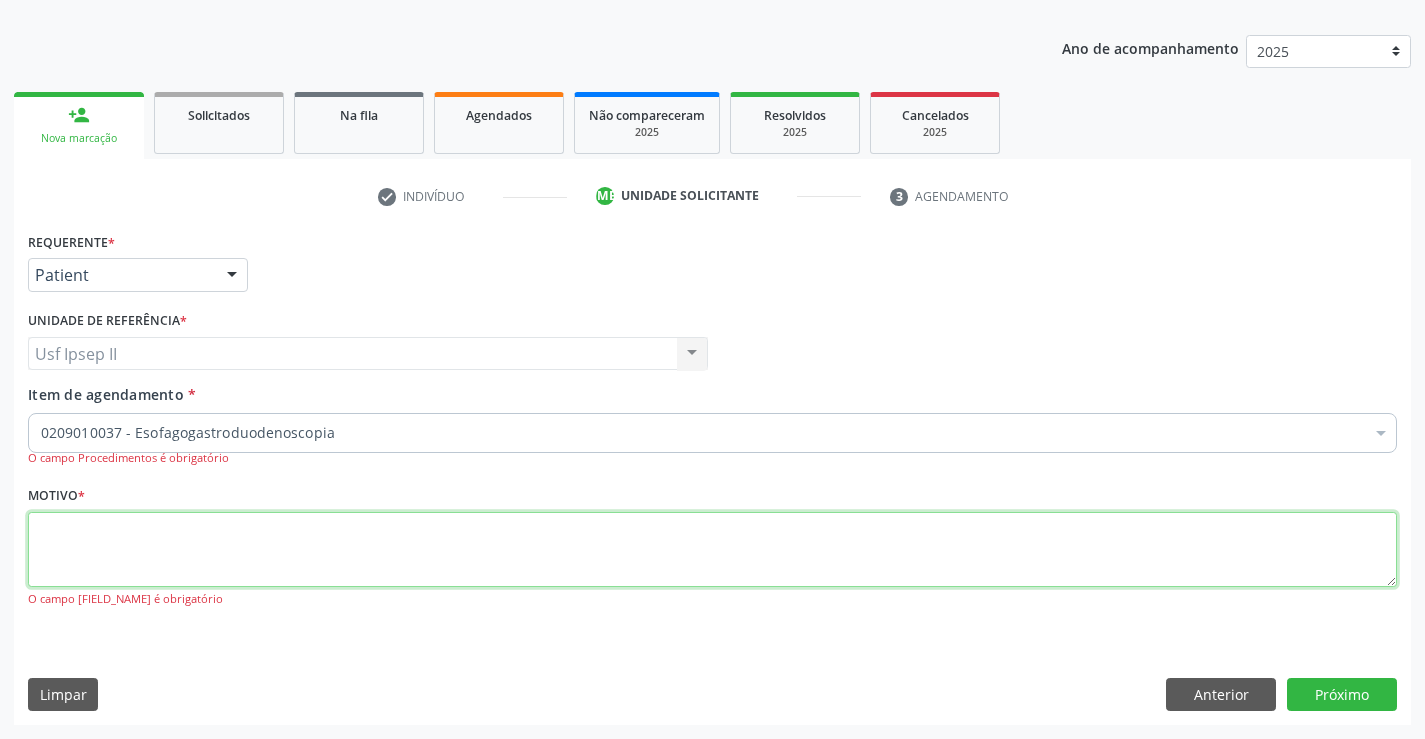 click at bounding box center (712, 550) 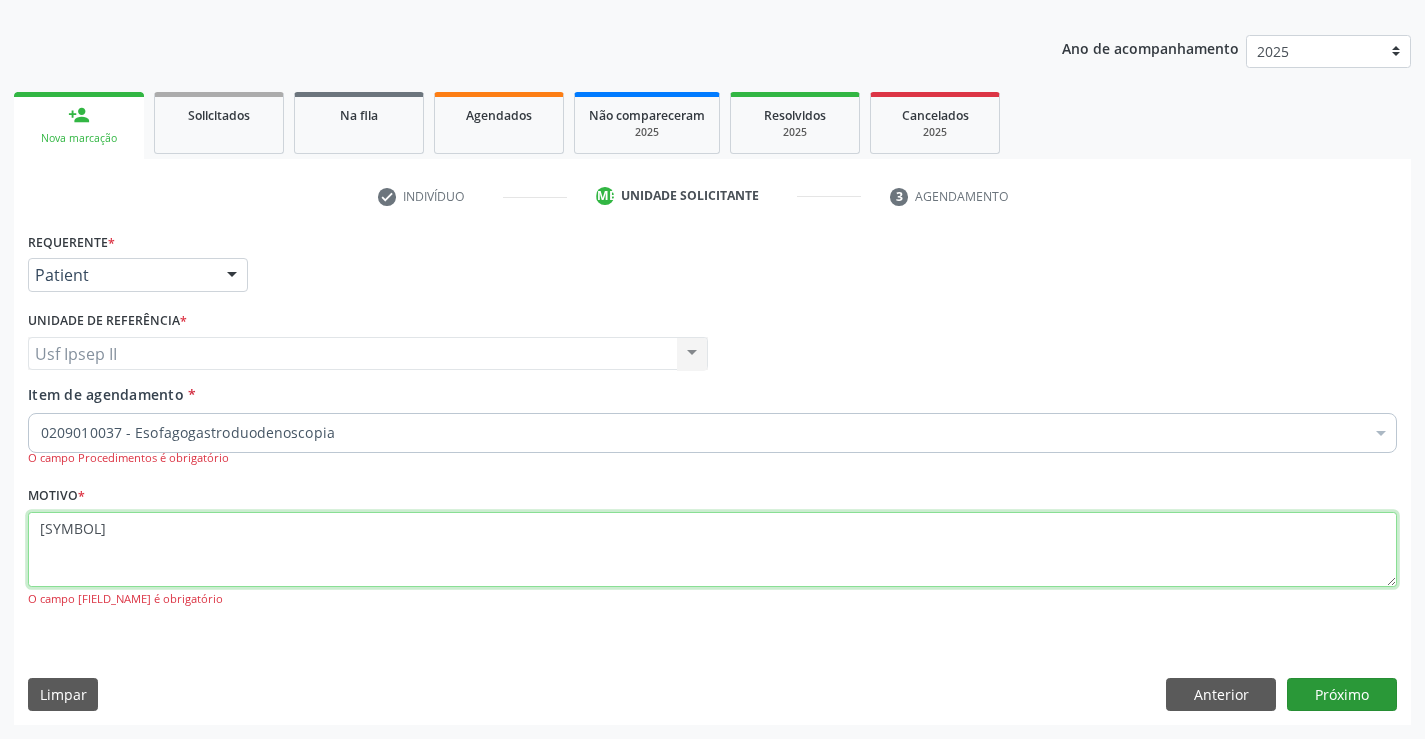 type on "[SYMBOL]" 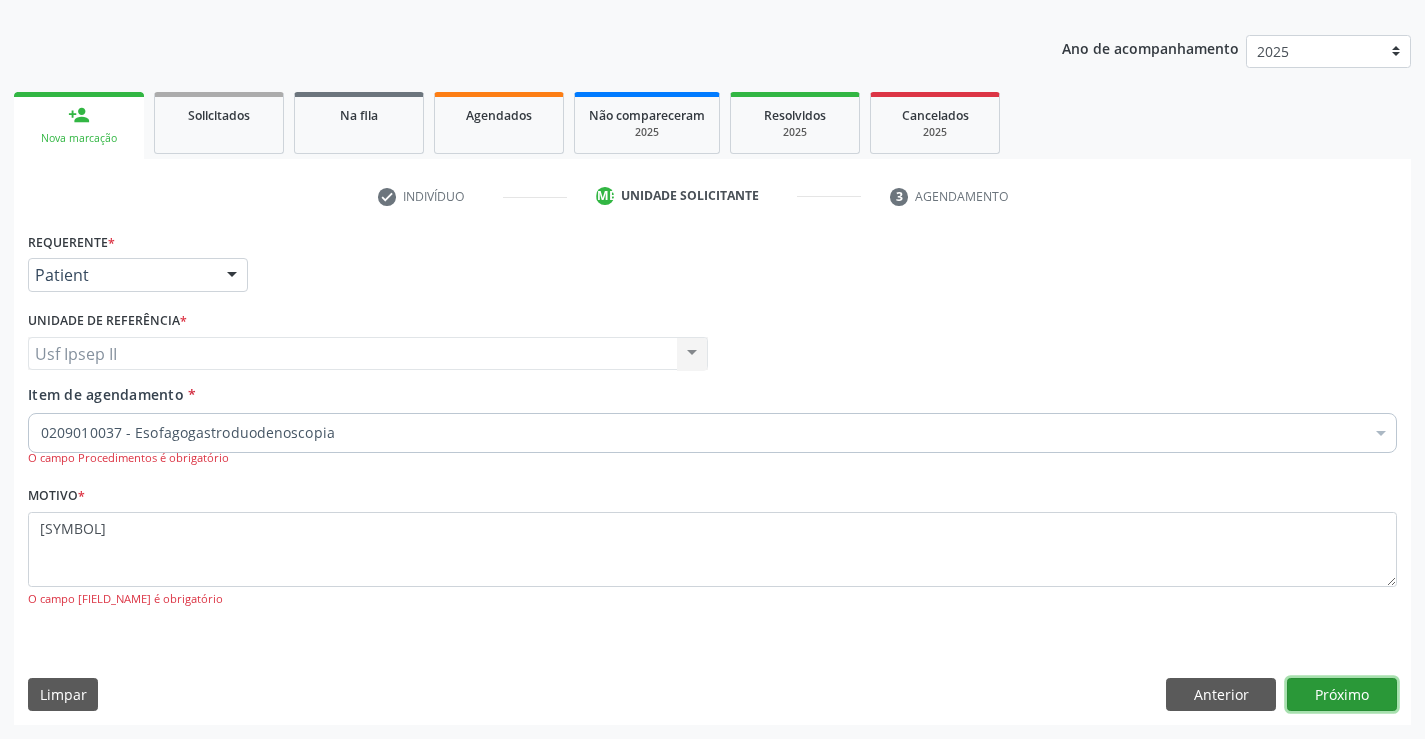 click on "Próximo" at bounding box center (1342, 695) 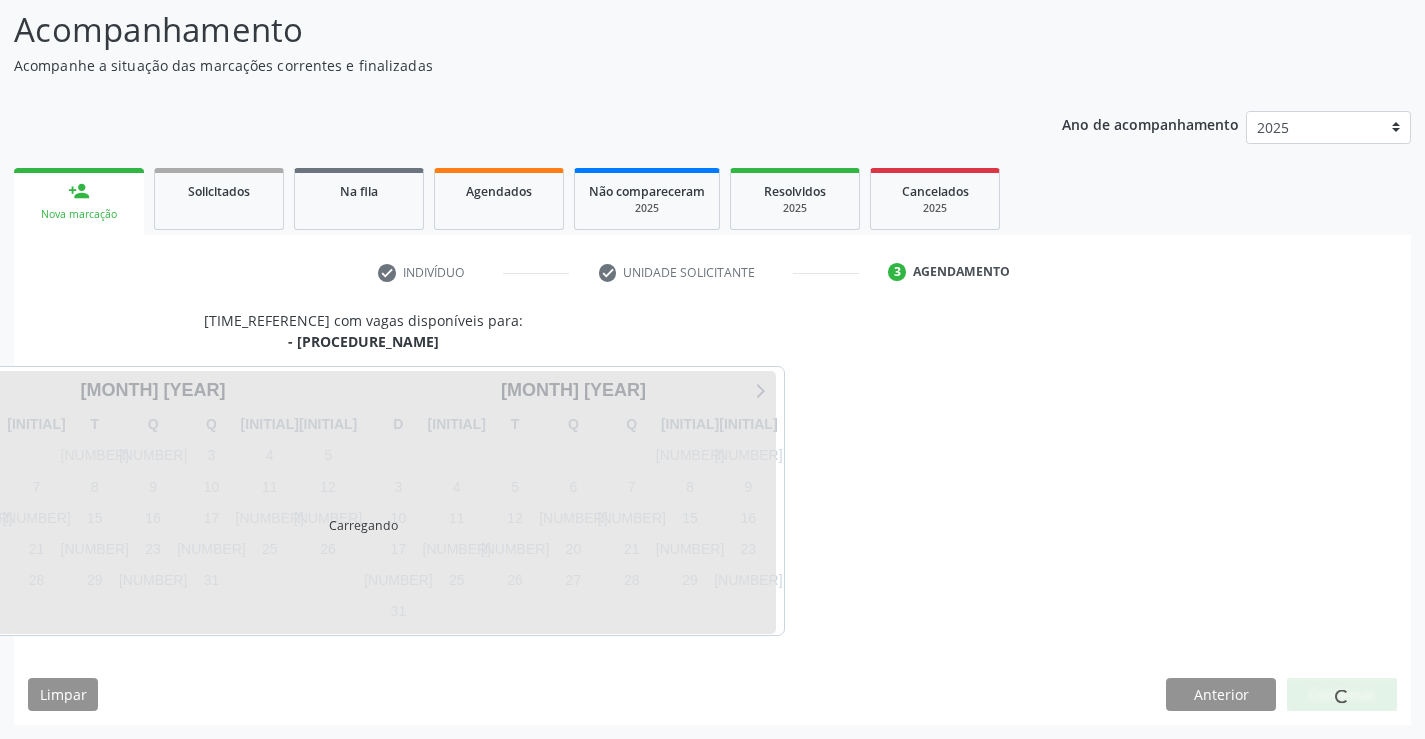 scroll, scrollTop: 131, scrollLeft: 0, axis: vertical 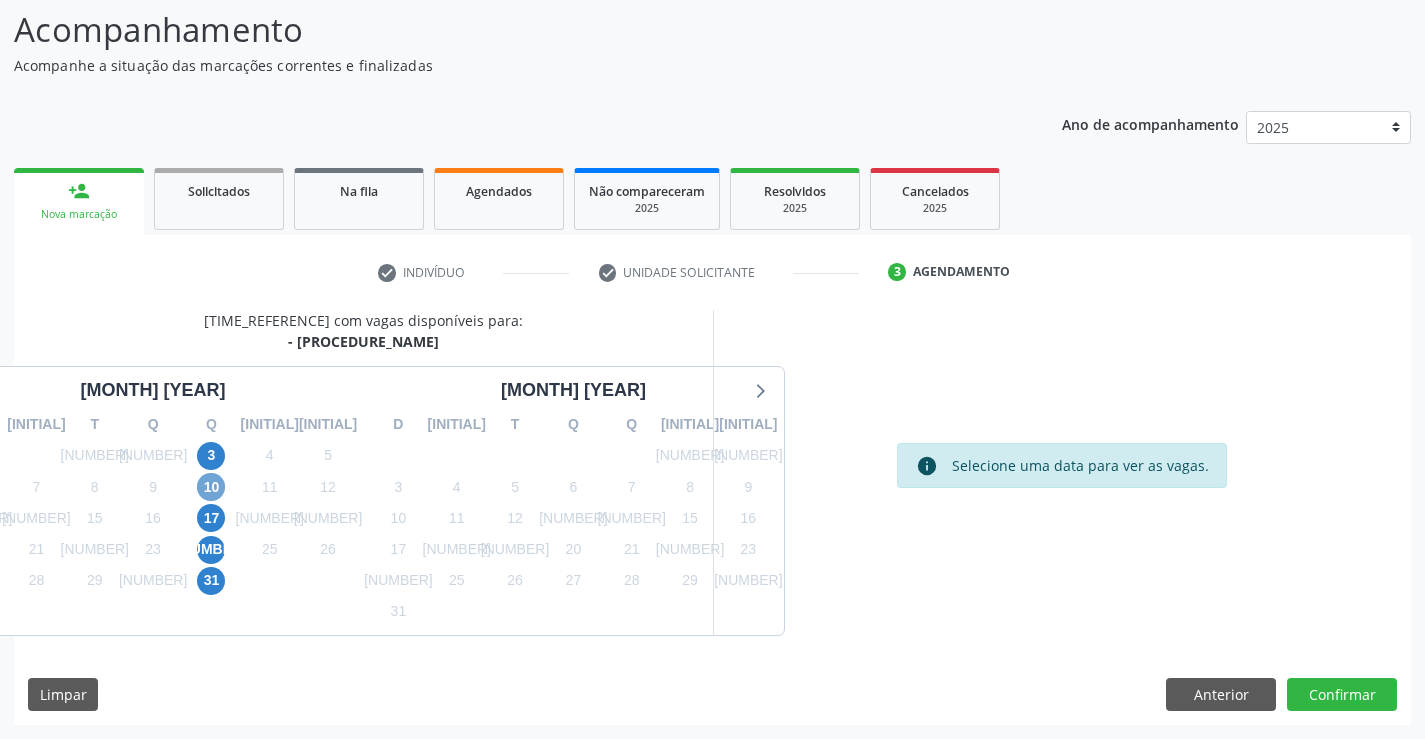 click on "10" at bounding box center [211, 487] 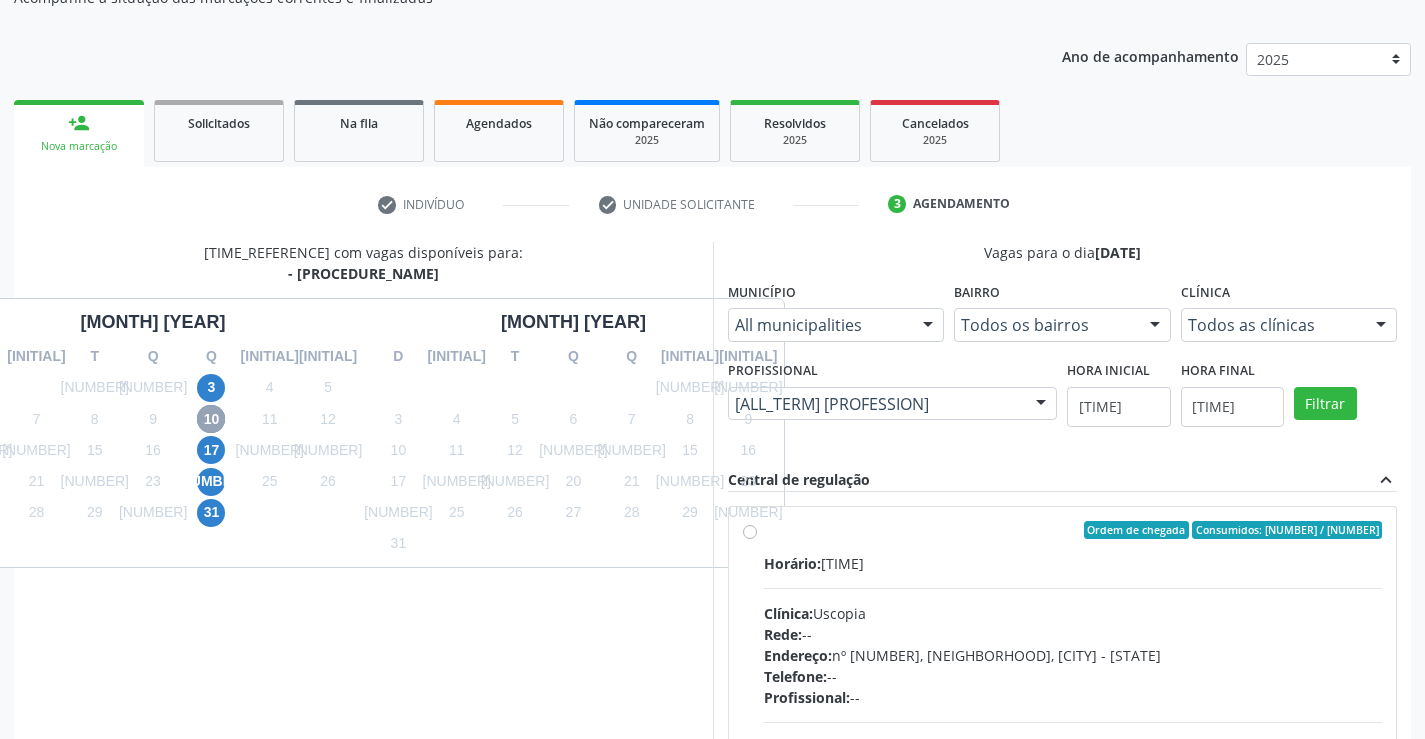 scroll, scrollTop: 231, scrollLeft: 0, axis: vertical 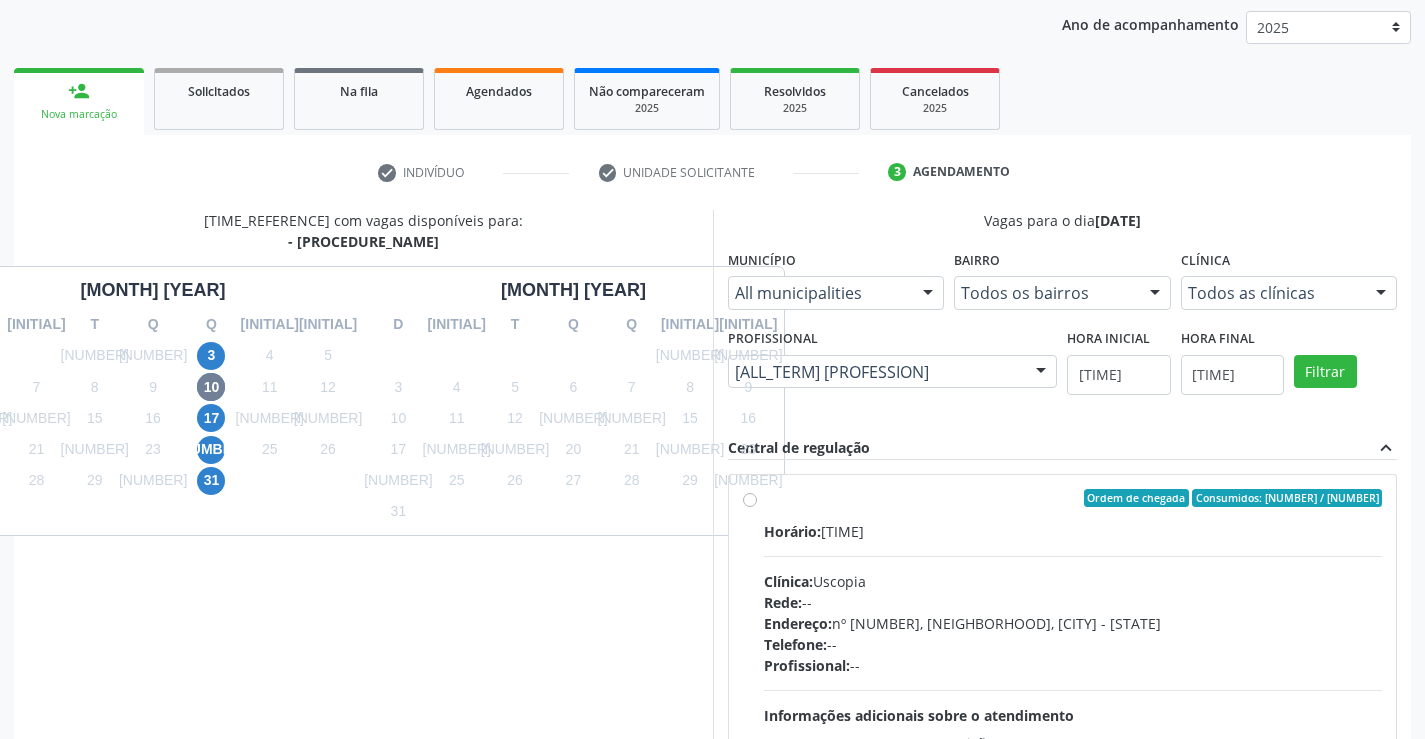click on "Ordem de chegada
Consumidos: 4 / 10
Horário:   07:00
Clínica:  Uscopia
Rede:
--
Endereço:   nº 400, Aabb, Serra Talhada - PE
Telefone:   --
Profissional:
--
Informações adicionais sobre o atendimento
Idade de atendimento:
Sem restrição
Gênero(s) atendido(s):
Sem restrição
Informações adicionais:
--" at bounding box center (1073, 642) 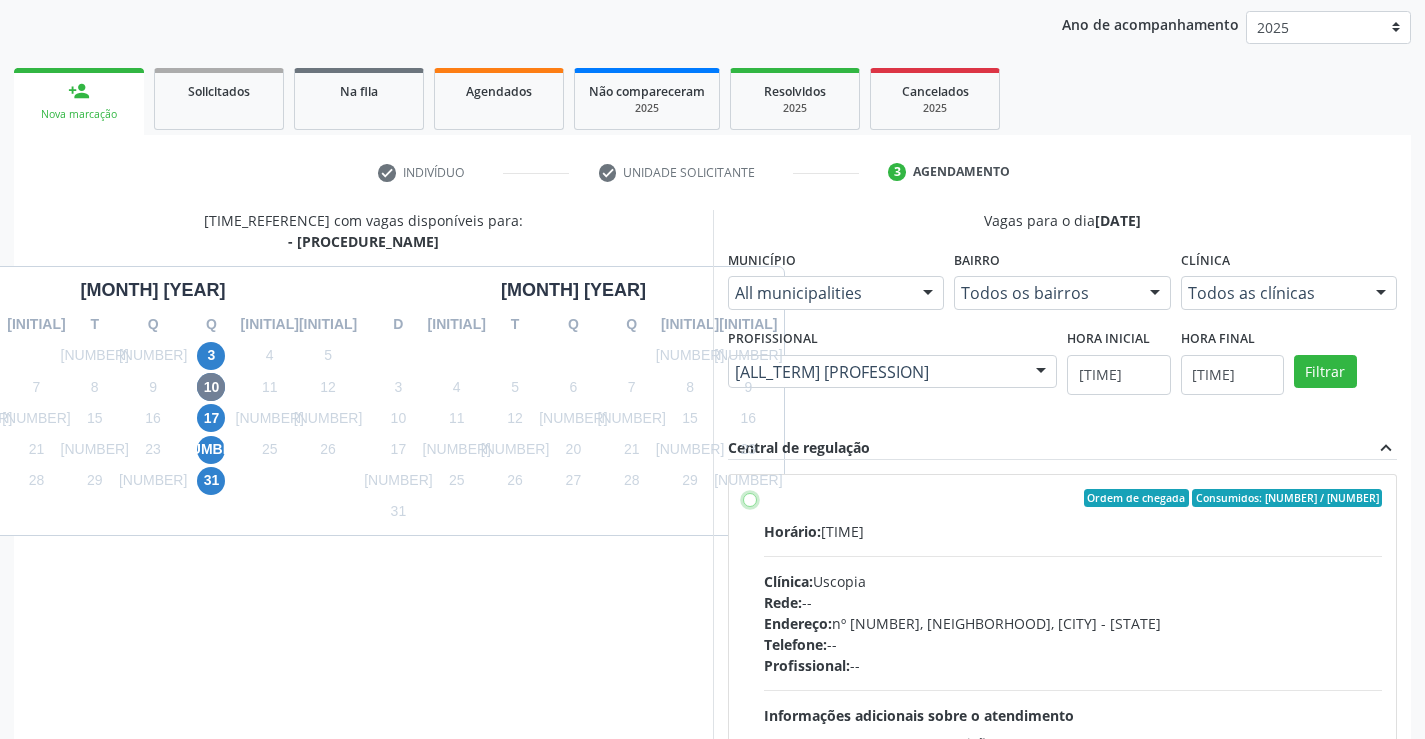 click on "Ordem de chegada
Consumidos: 4 / 10
Horário:   07:00
Clínica:  Uscopia
Rede:
--
Endereço:   nº 400, Aabb, Serra Talhada - PE
Telefone:   --
Profissional:
--
Informações adicionais sobre o atendimento
Idade de atendimento:
Sem restrição
Gênero(s) atendido(s):
Sem restrição
Informações adicionais:
--" at bounding box center [750, 498] 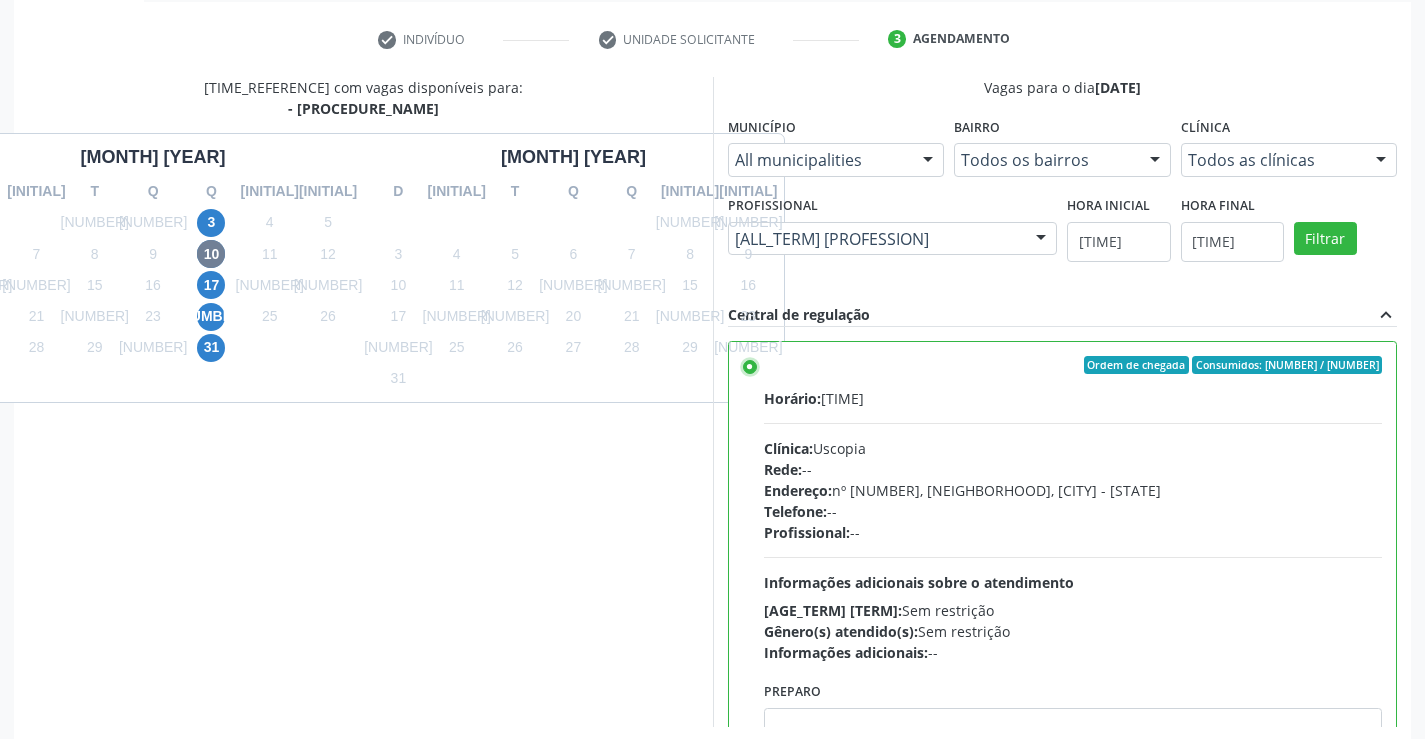 scroll, scrollTop: 456, scrollLeft: 0, axis: vertical 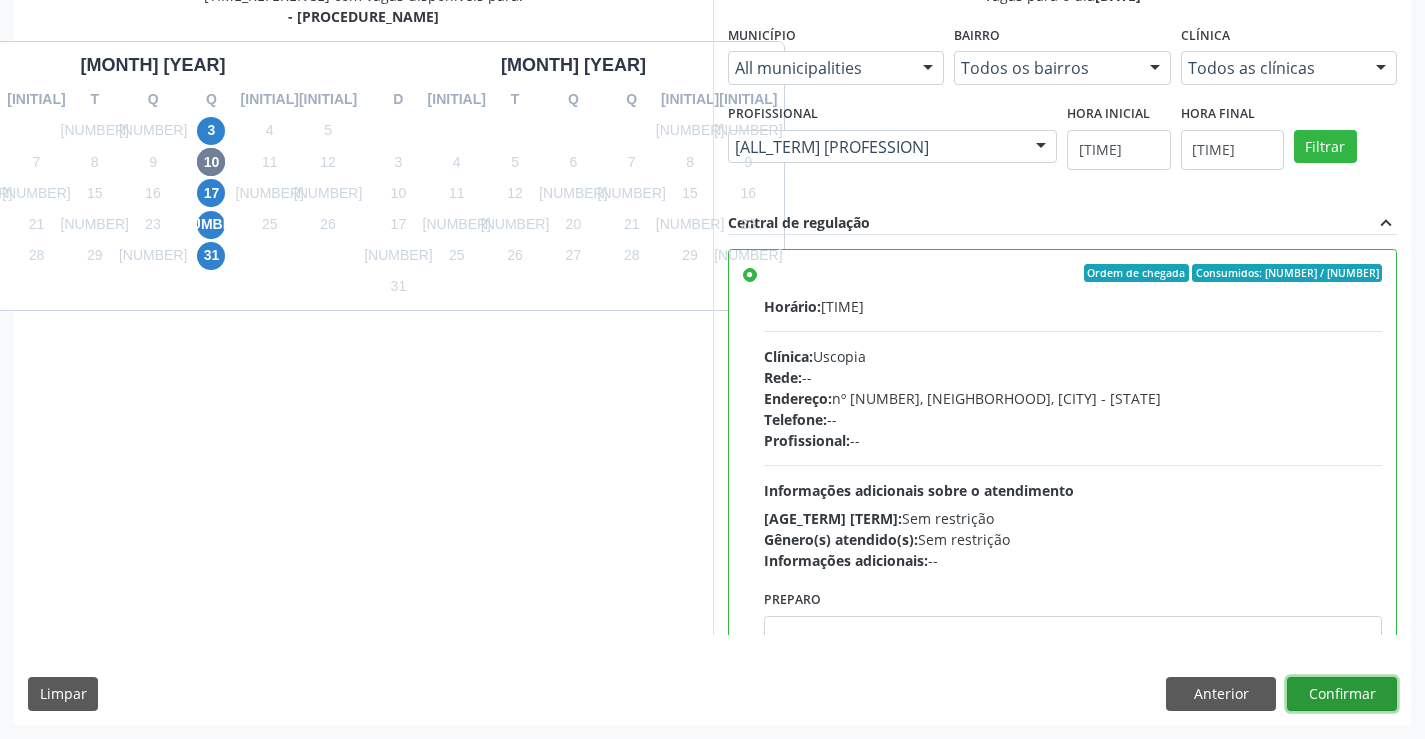 click on "Confirmar" at bounding box center [1342, 694] 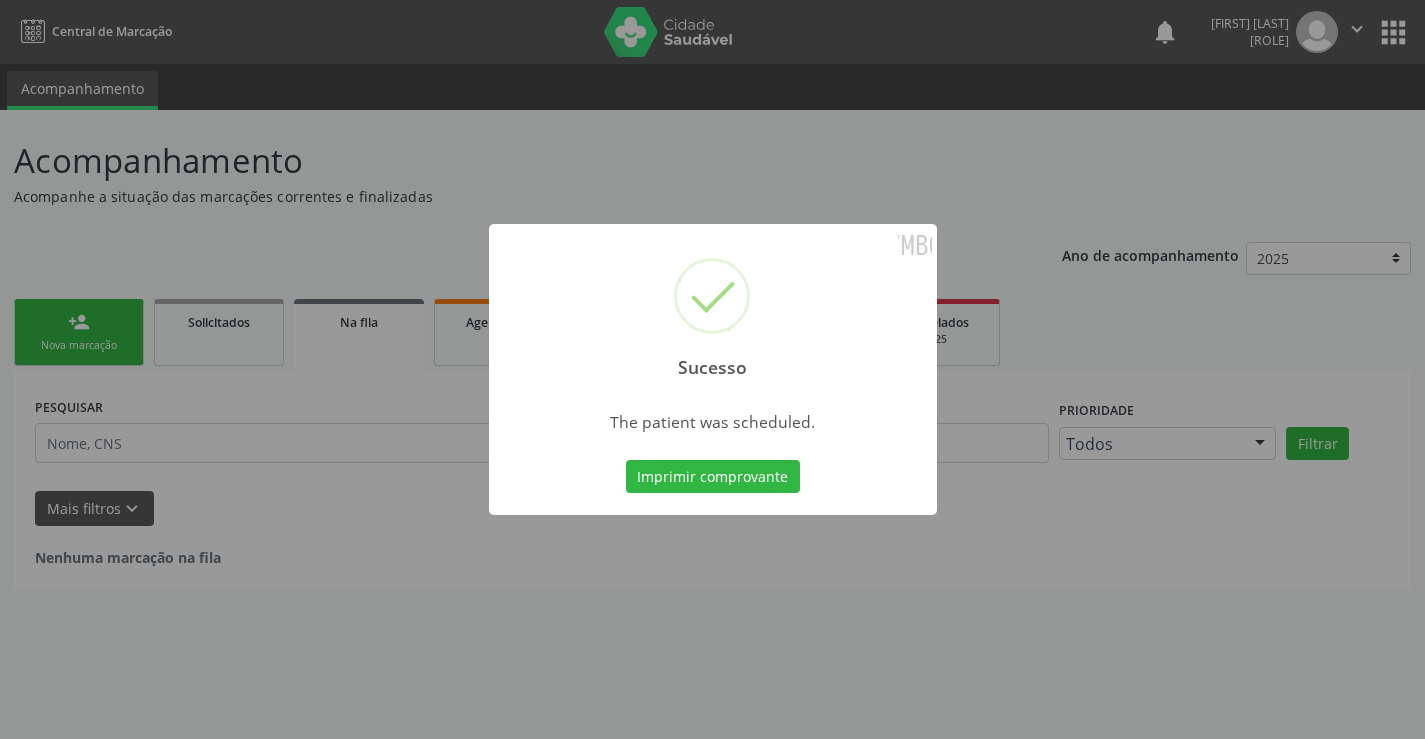 scroll, scrollTop: 0, scrollLeft: 0, axis: both 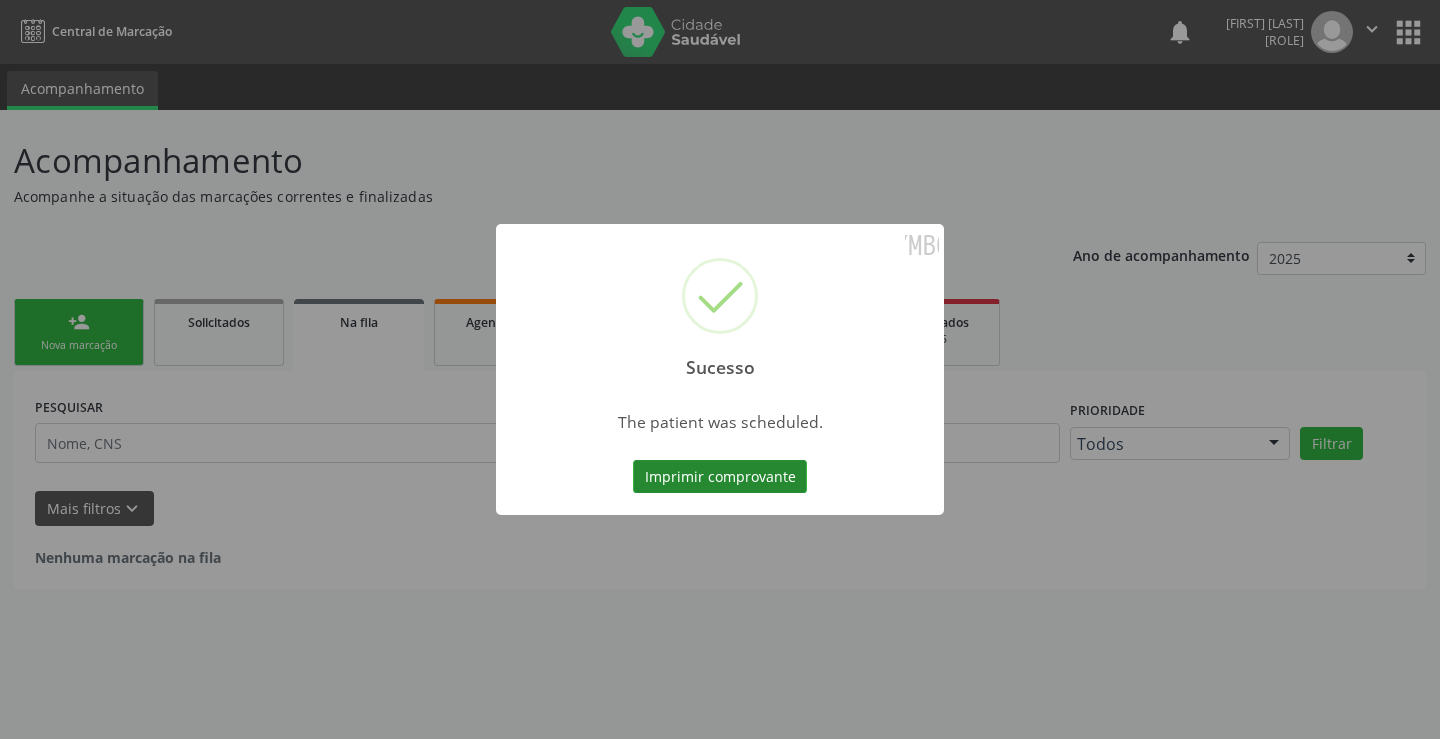 click on "Imprimir comprovante" at bounding box center (720, 477) 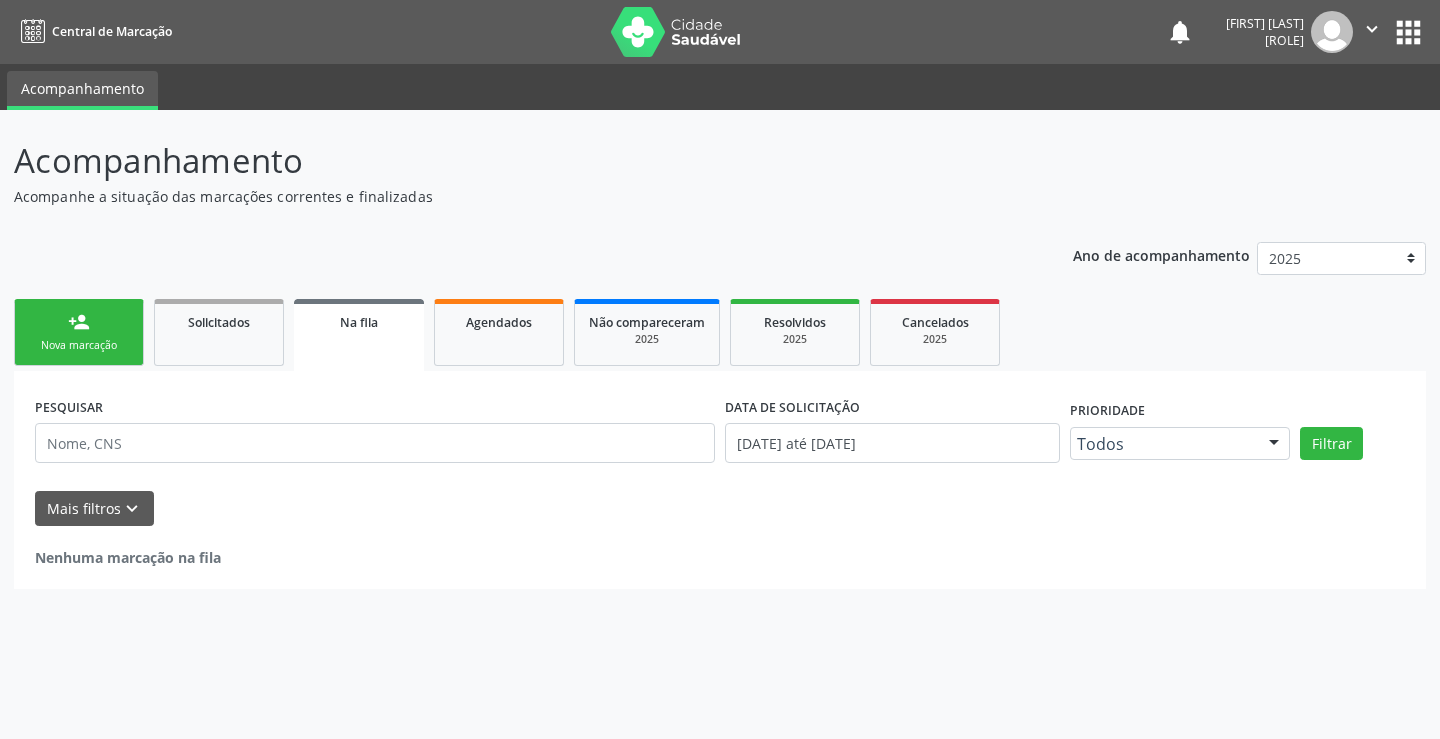 click on "Nova marcação" at bounding box center [79, 345] 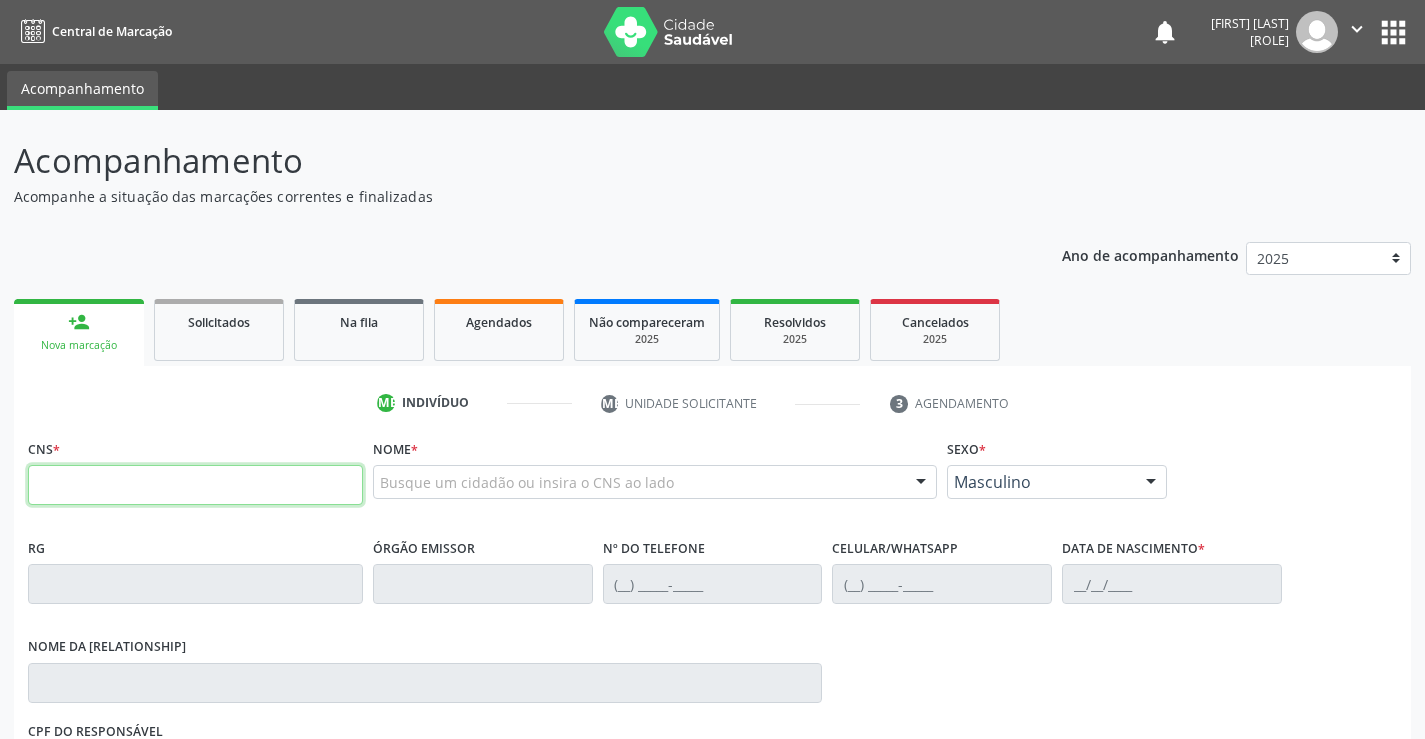 click at bounding box center [195, 485] 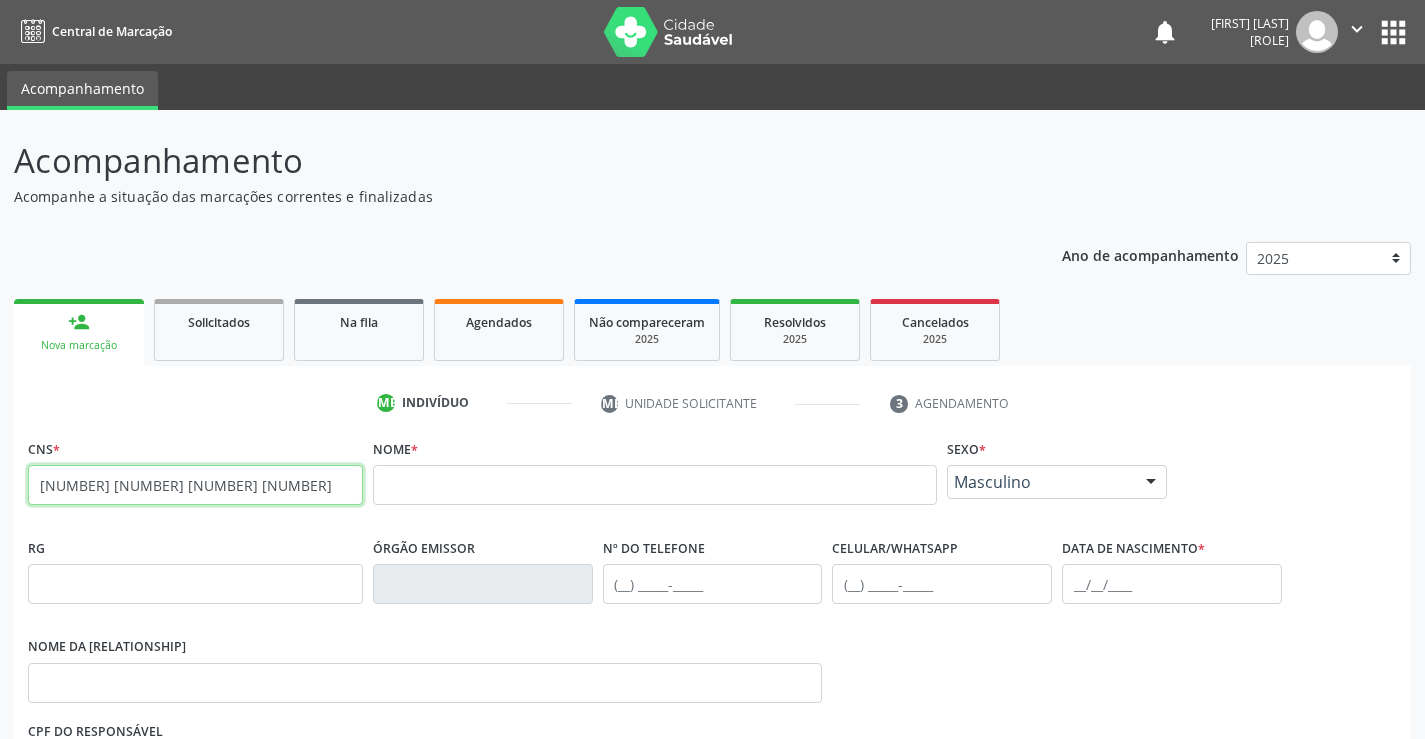 click on "[NUMBER] [NUMBER] [NUMBER] [NUMBER]" at bounding box center (195, 485) 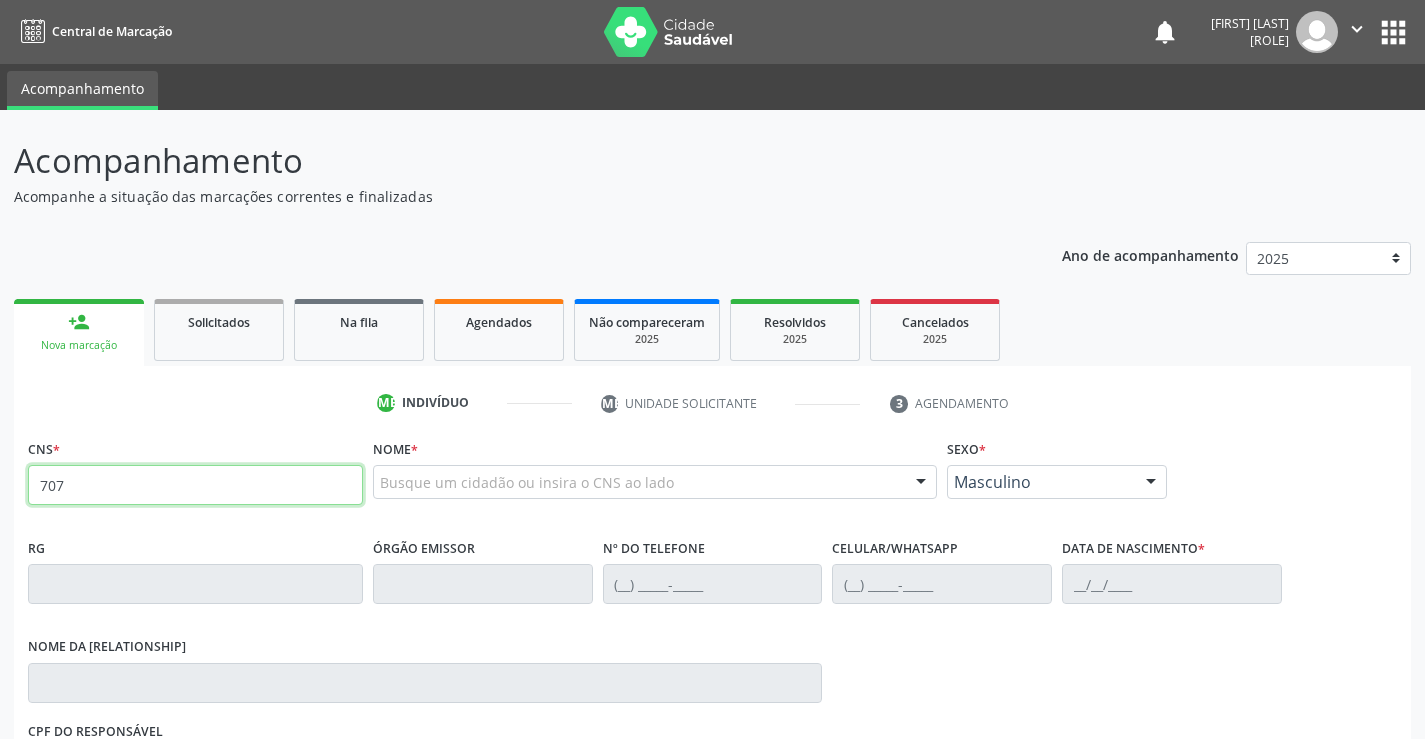 type on "[NUMBER]" 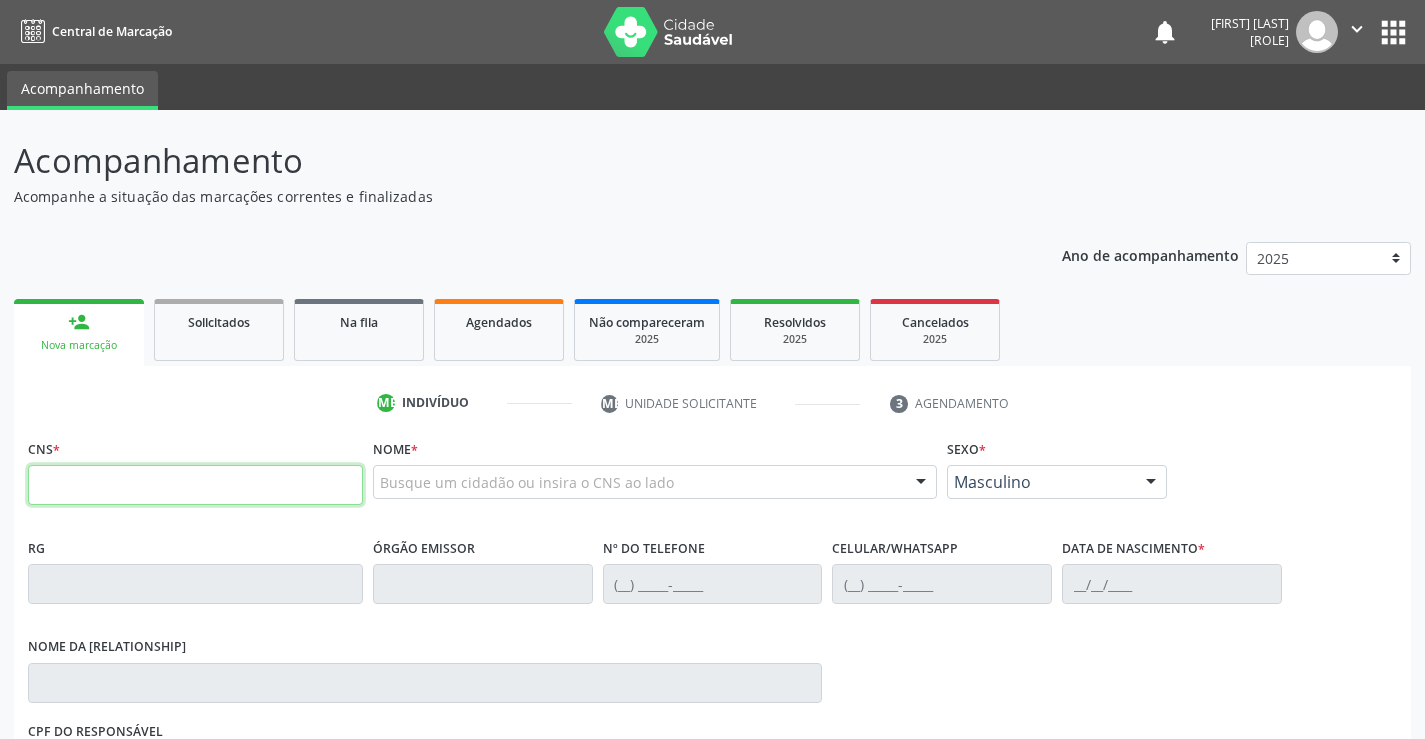 paste on "[NUMBER] [NUMBER] [NUMBER] [NUMBER]" 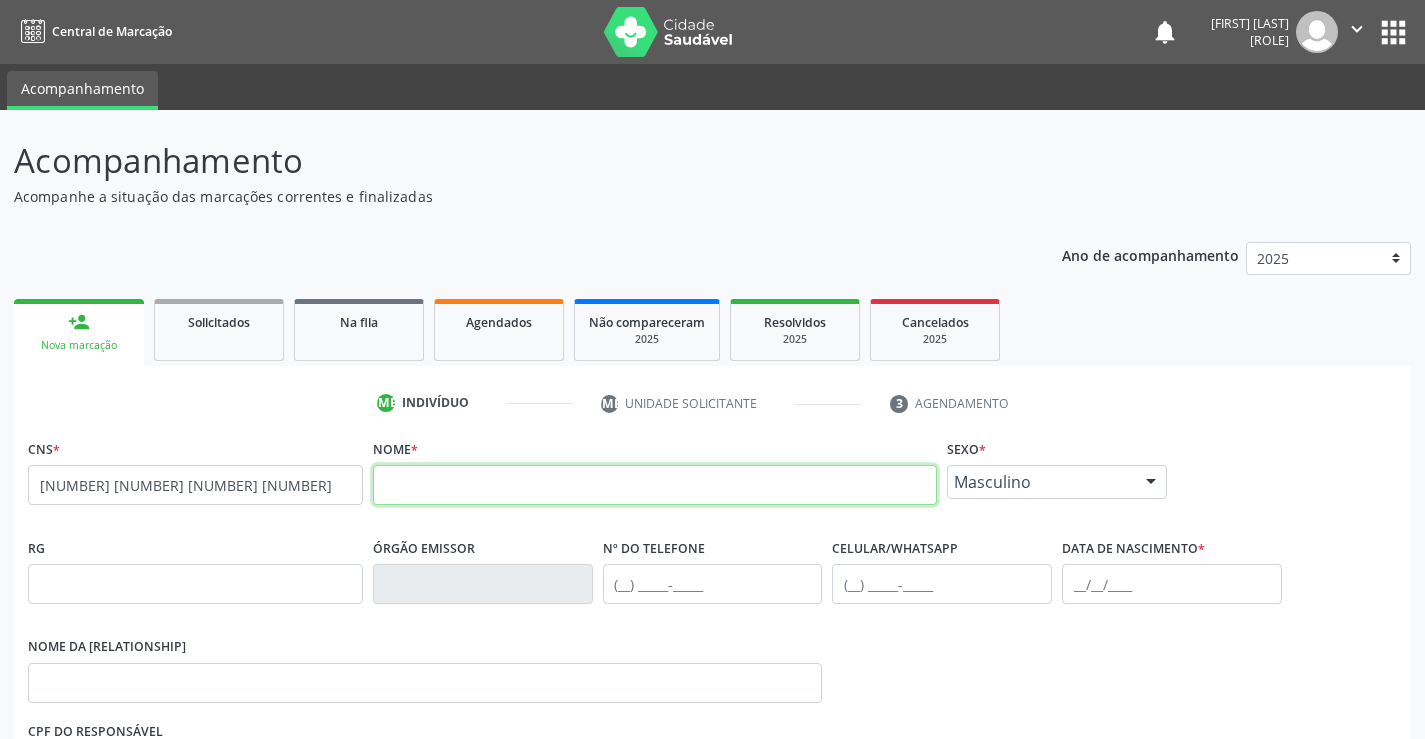 click at bounding box center (655, 485) 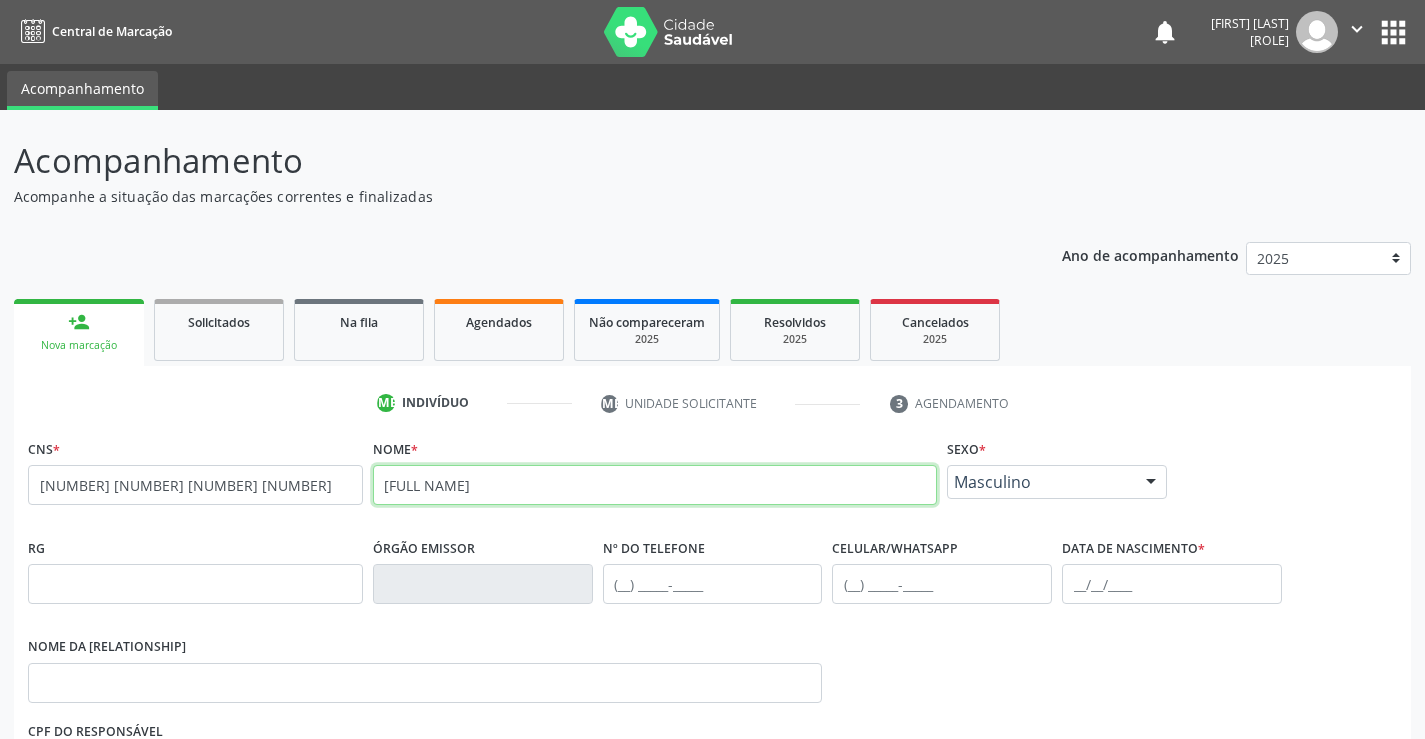 type on "[FULL NAME]" 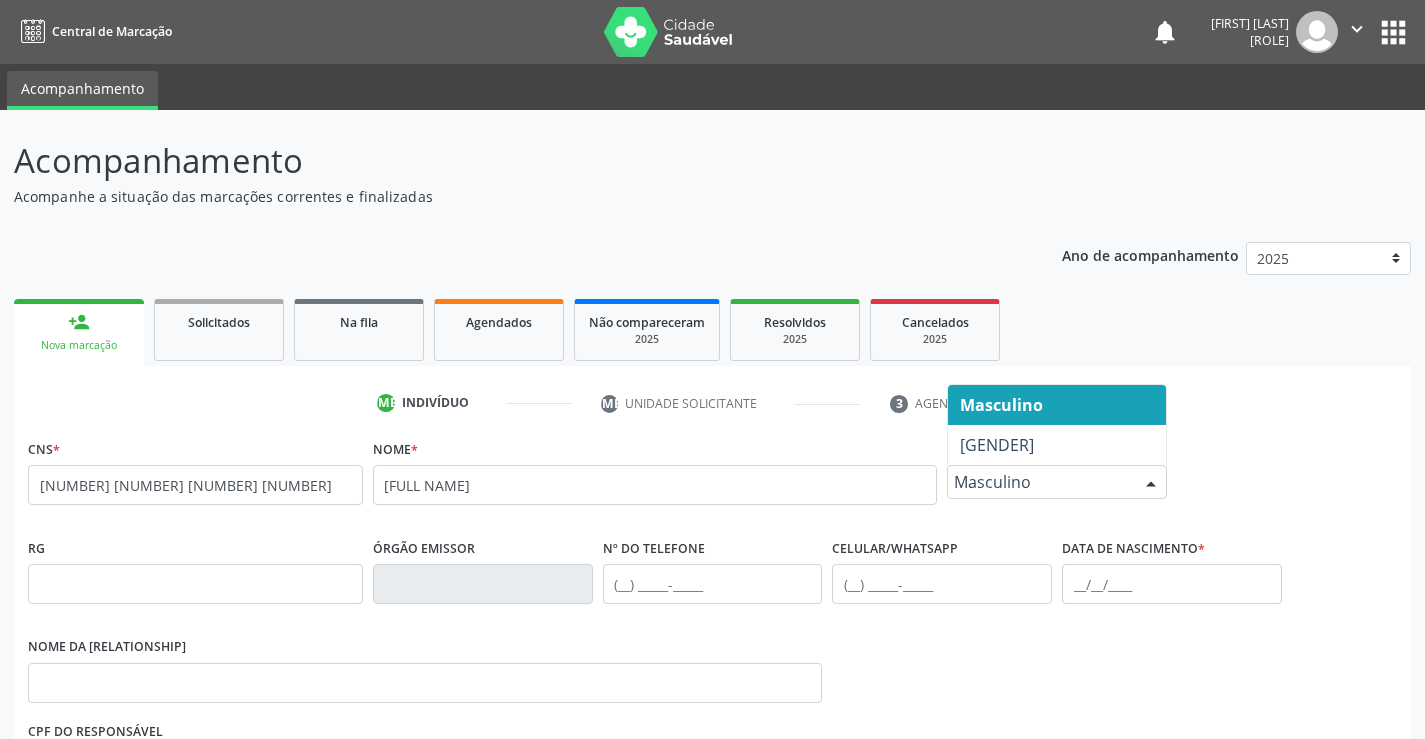 click at bounding box center [1151, 483] 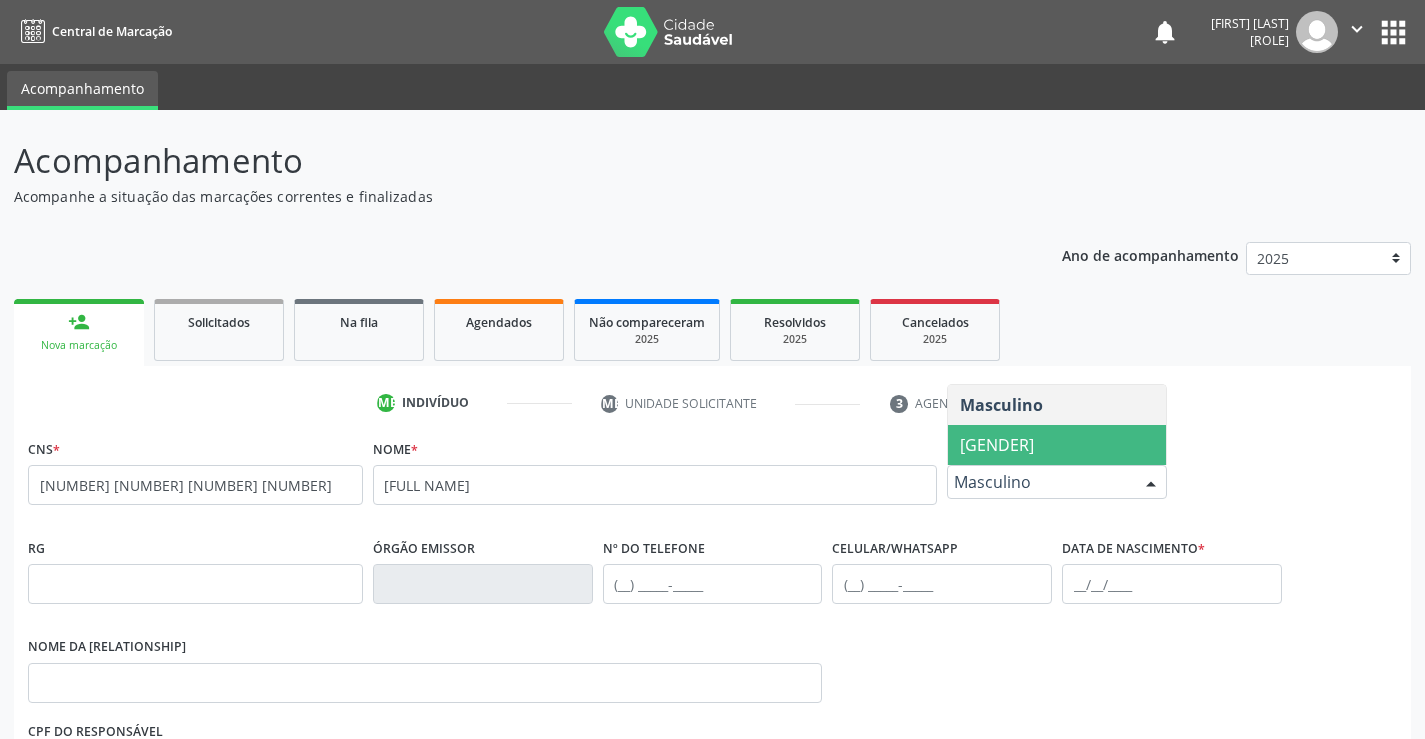 click on "[GENDER]" at bounding box center [997, 445] 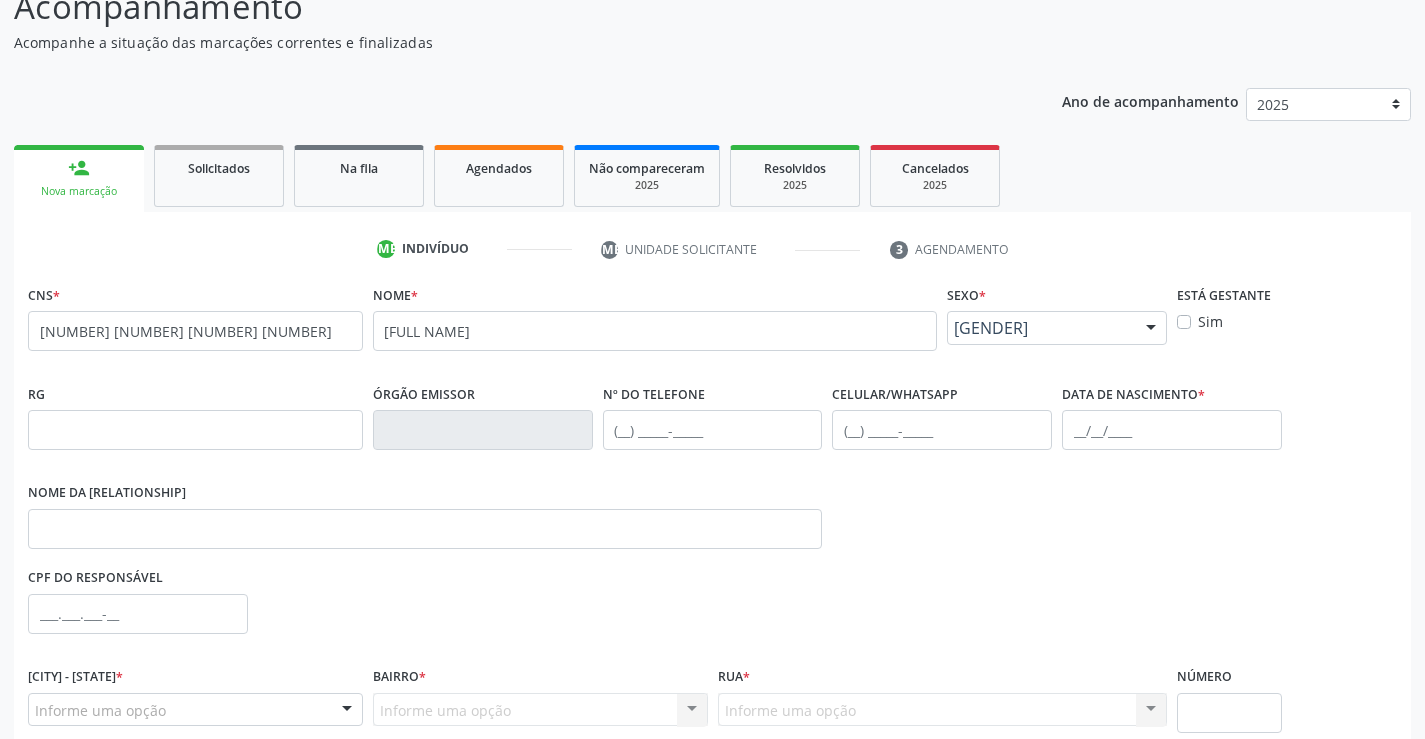 scroll, scrollTop: 200, scrollLeft: 0, axis: vertical 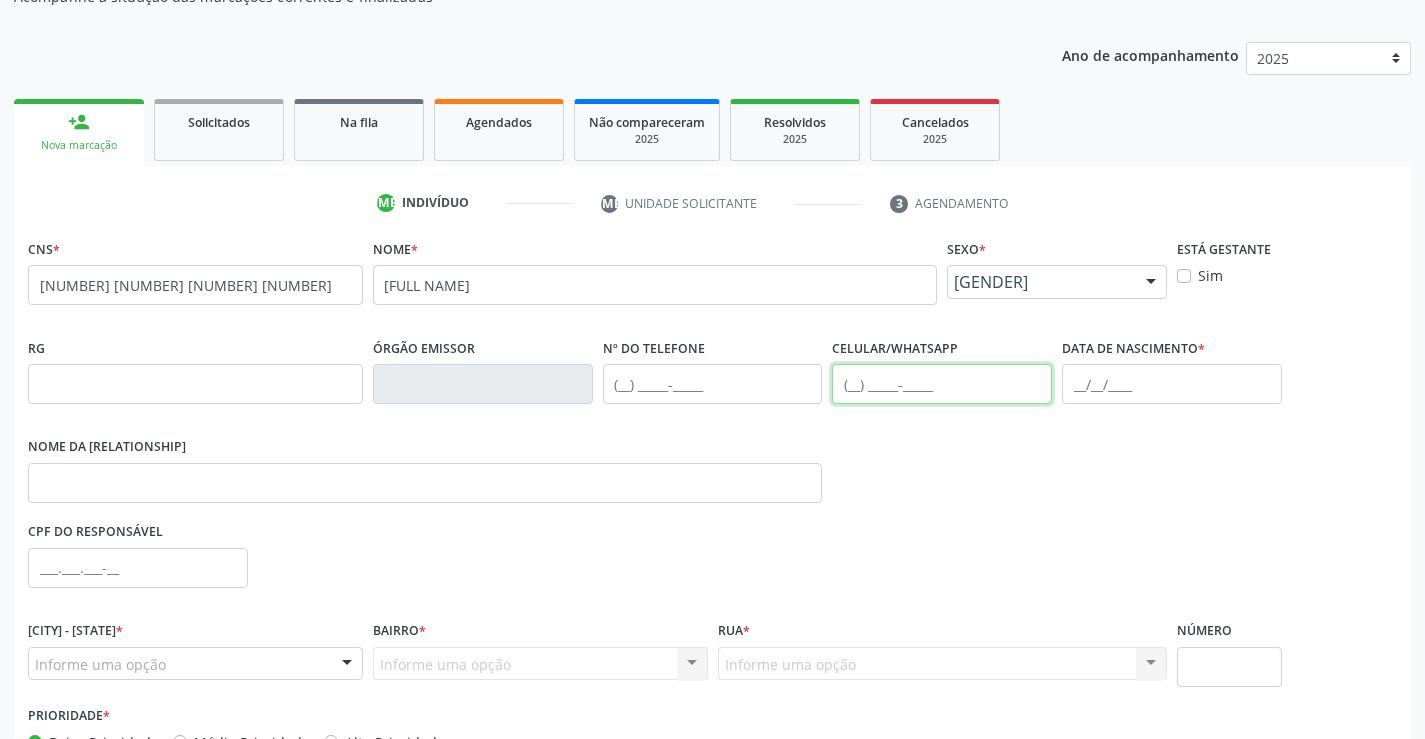 click at bounding box center (942, 384) 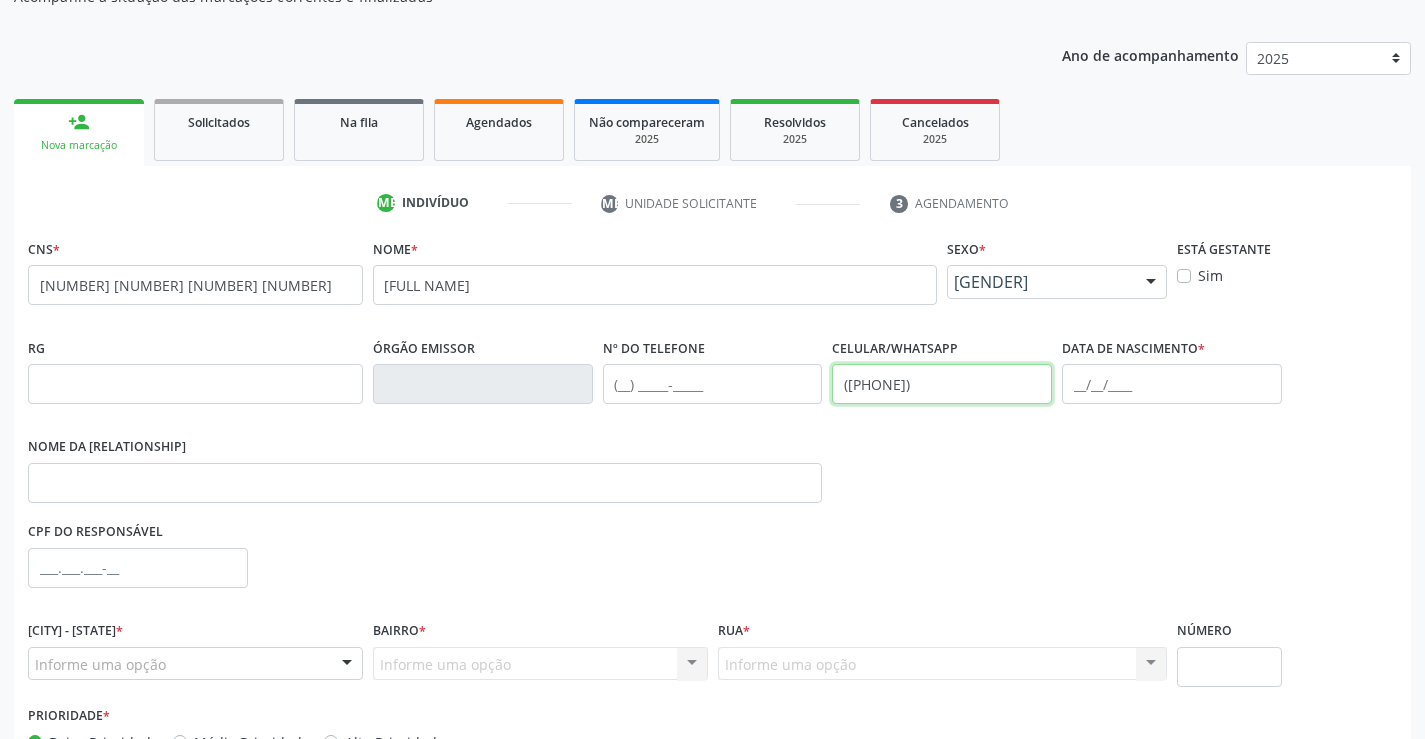 type on "([PHONE])" 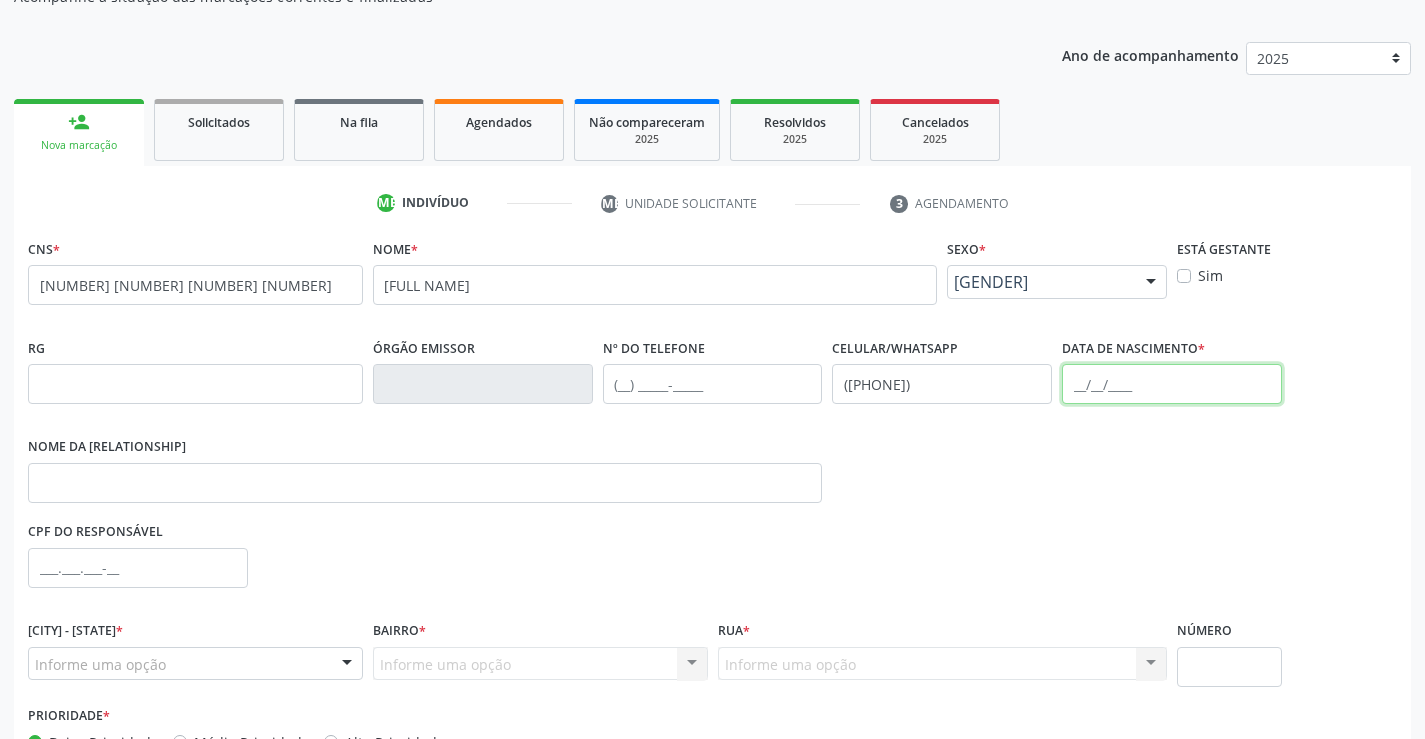 click at bounding box center (1172, 384) 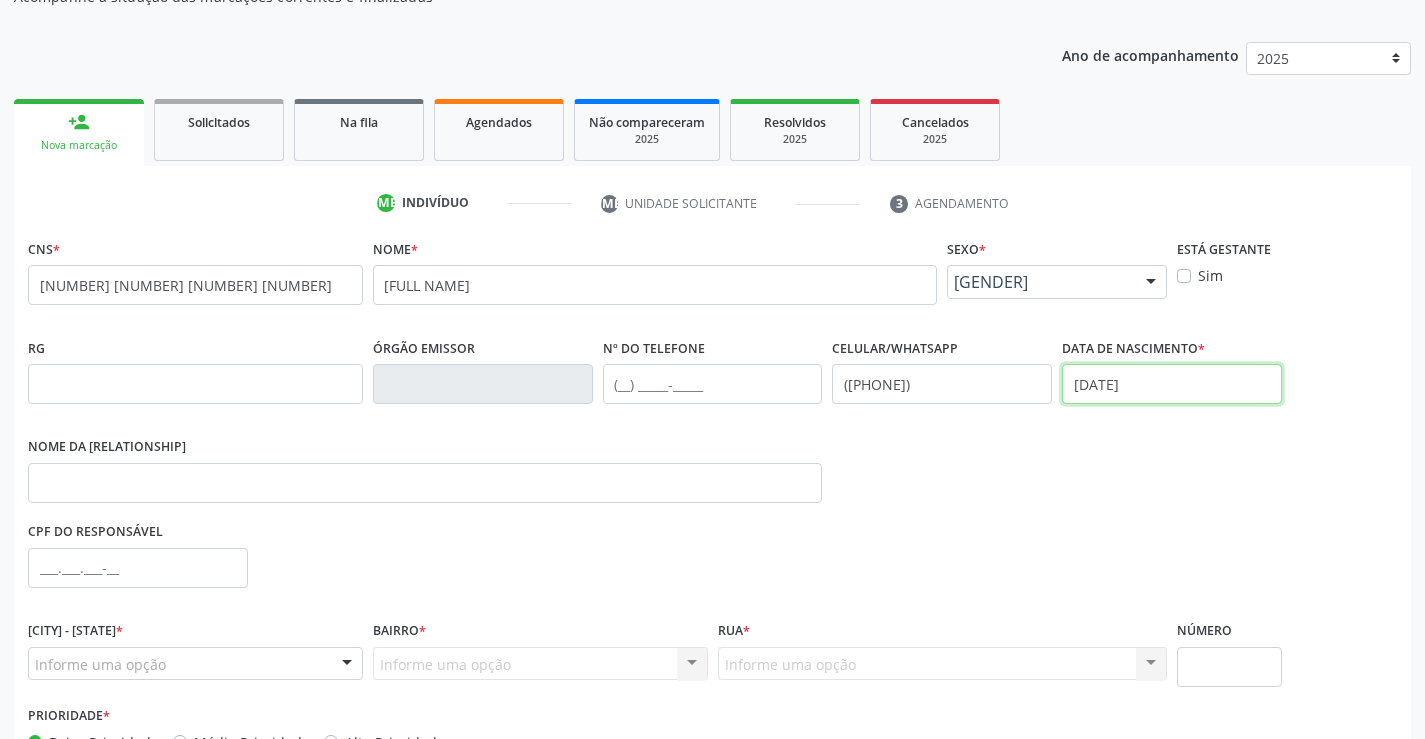 type on "[DATE]" 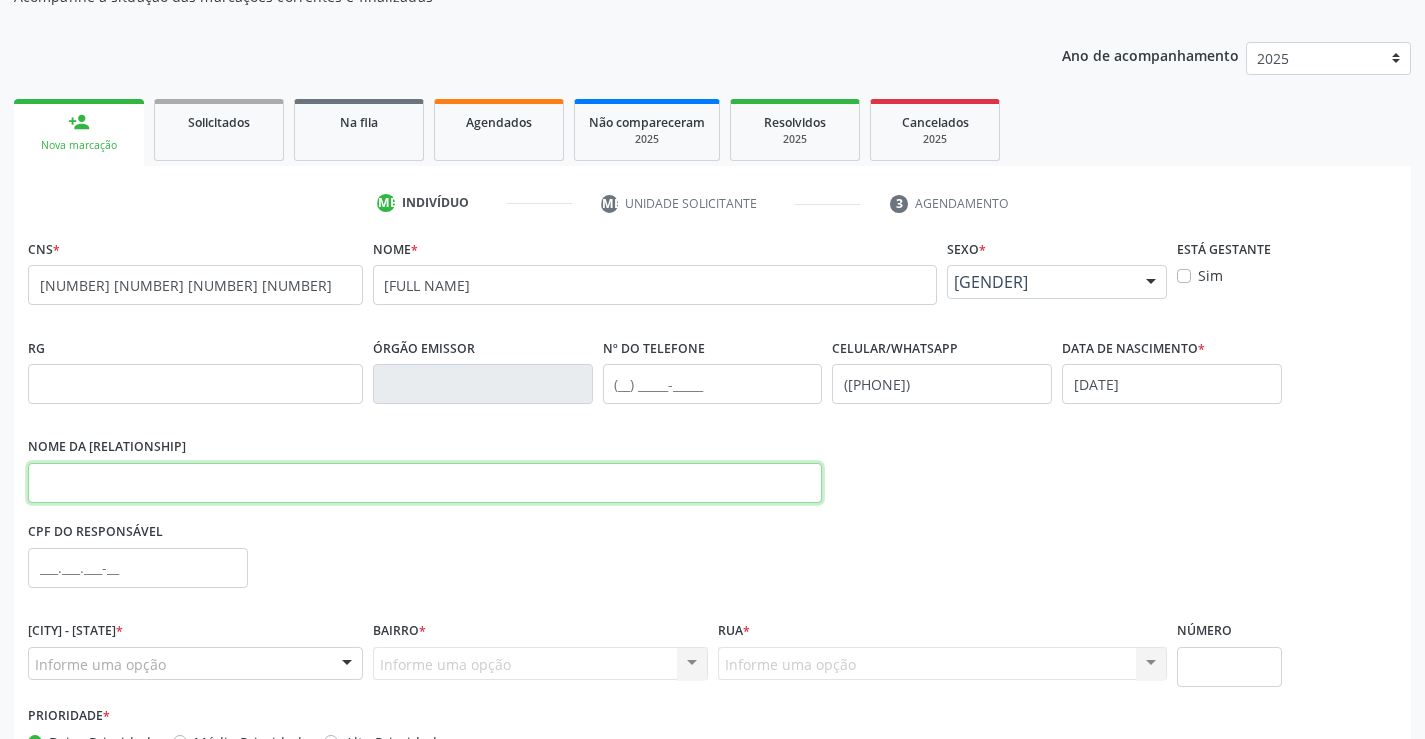 click at bounding box center [425, 483] 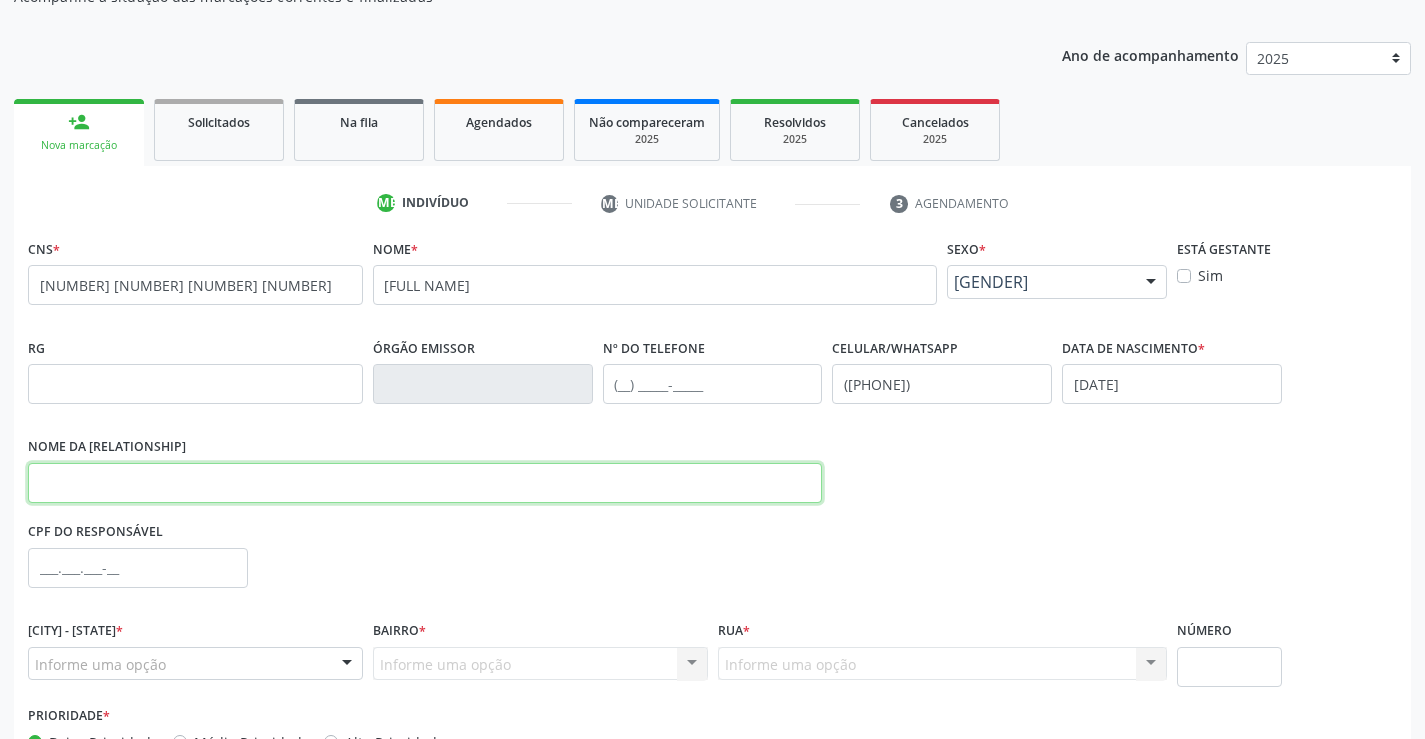 paste on "[FIRST_NAME] [LAST_NAME]" 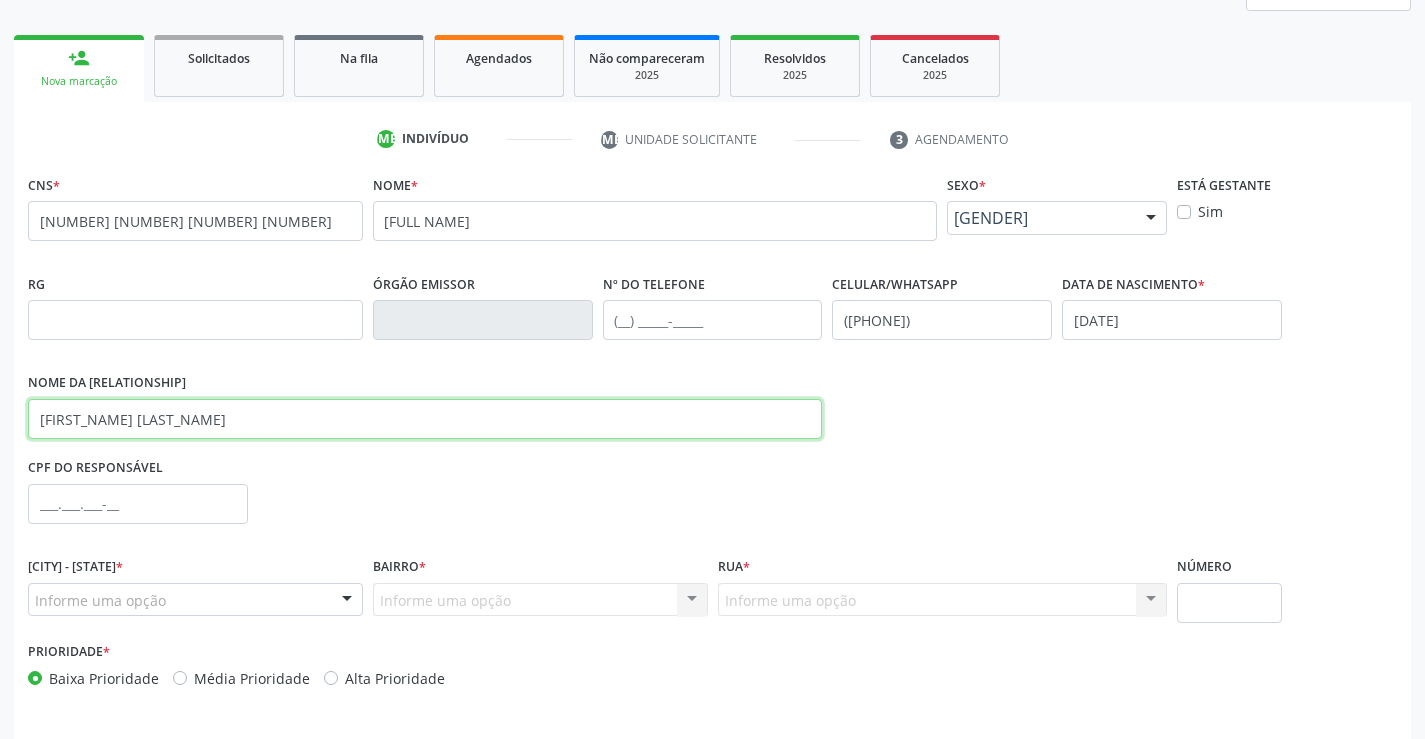 scroll, scrollTop: 300, scrollLeft: 0, axis: vertical 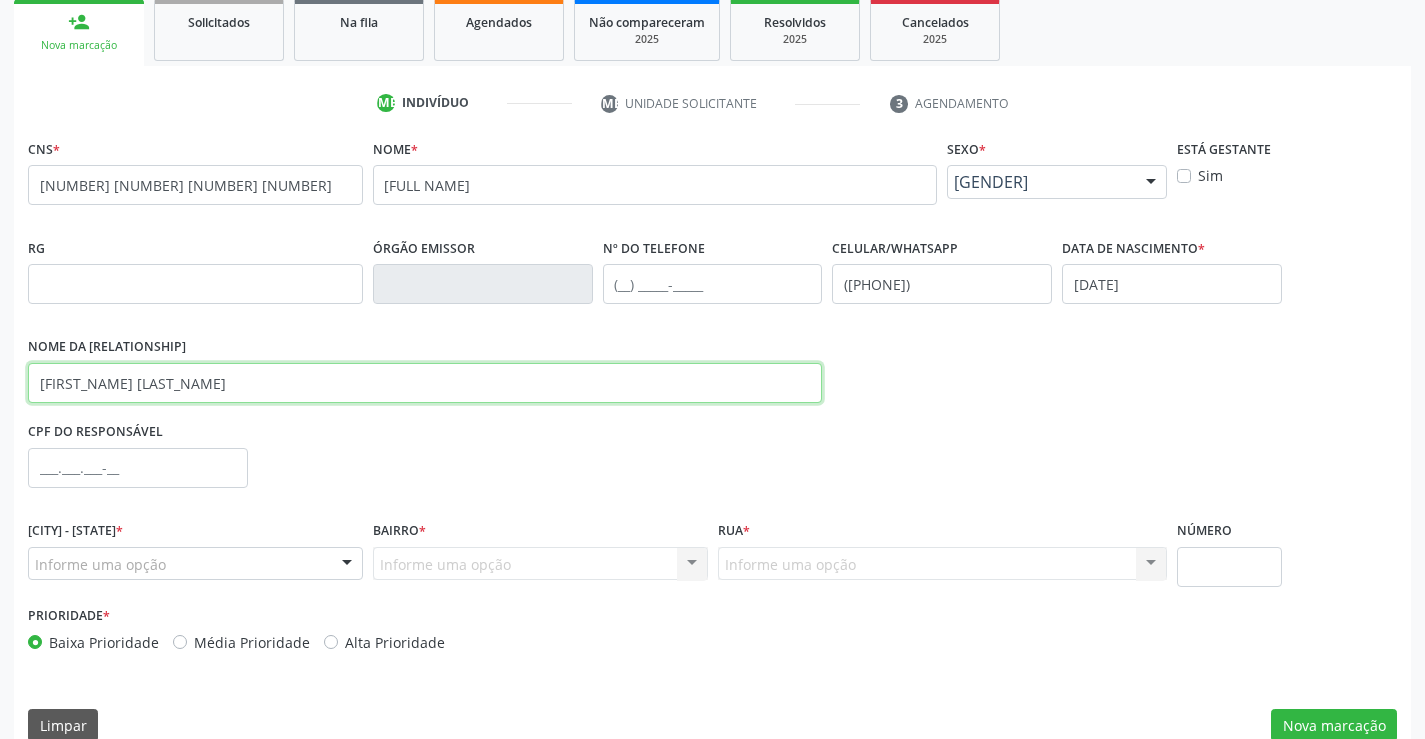 type on "[FIRST_NAME] [LAST_NAME]" 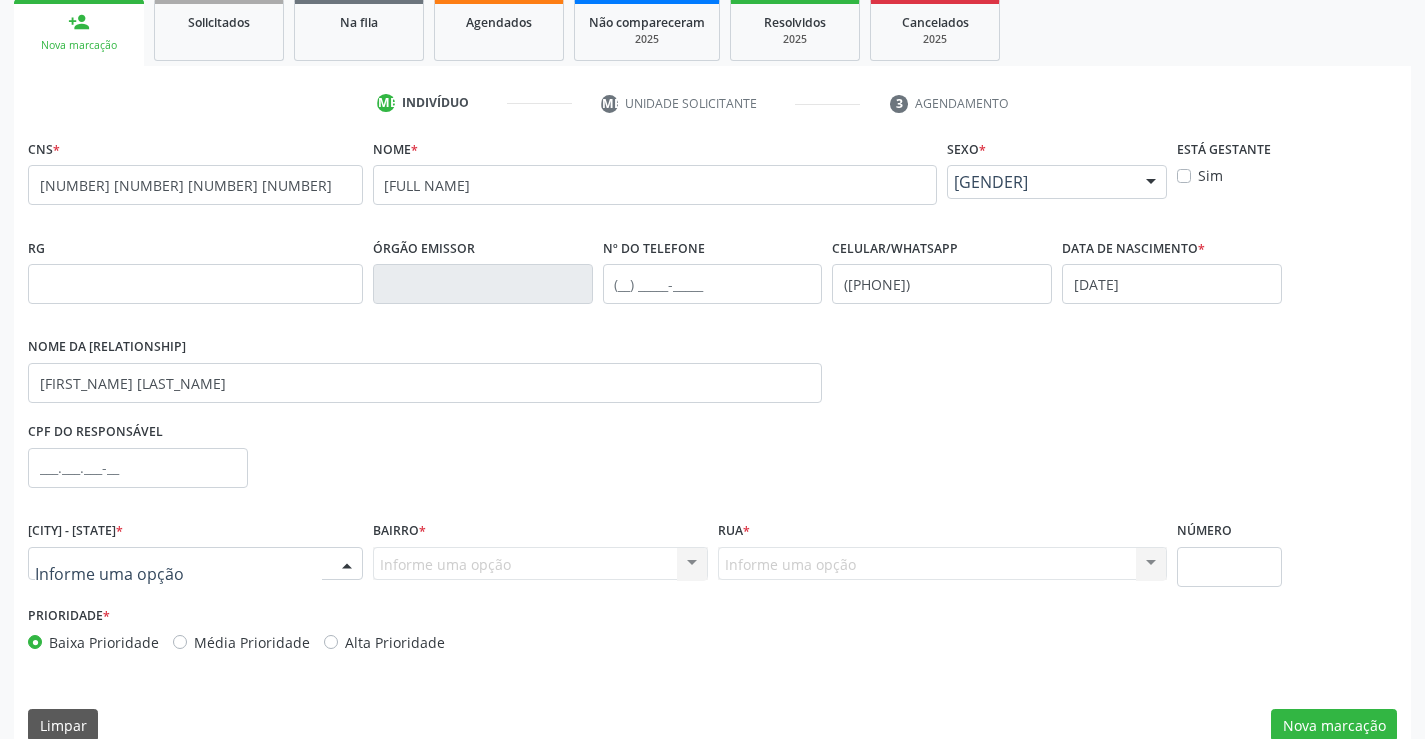 click at bounding box center (195, 564) 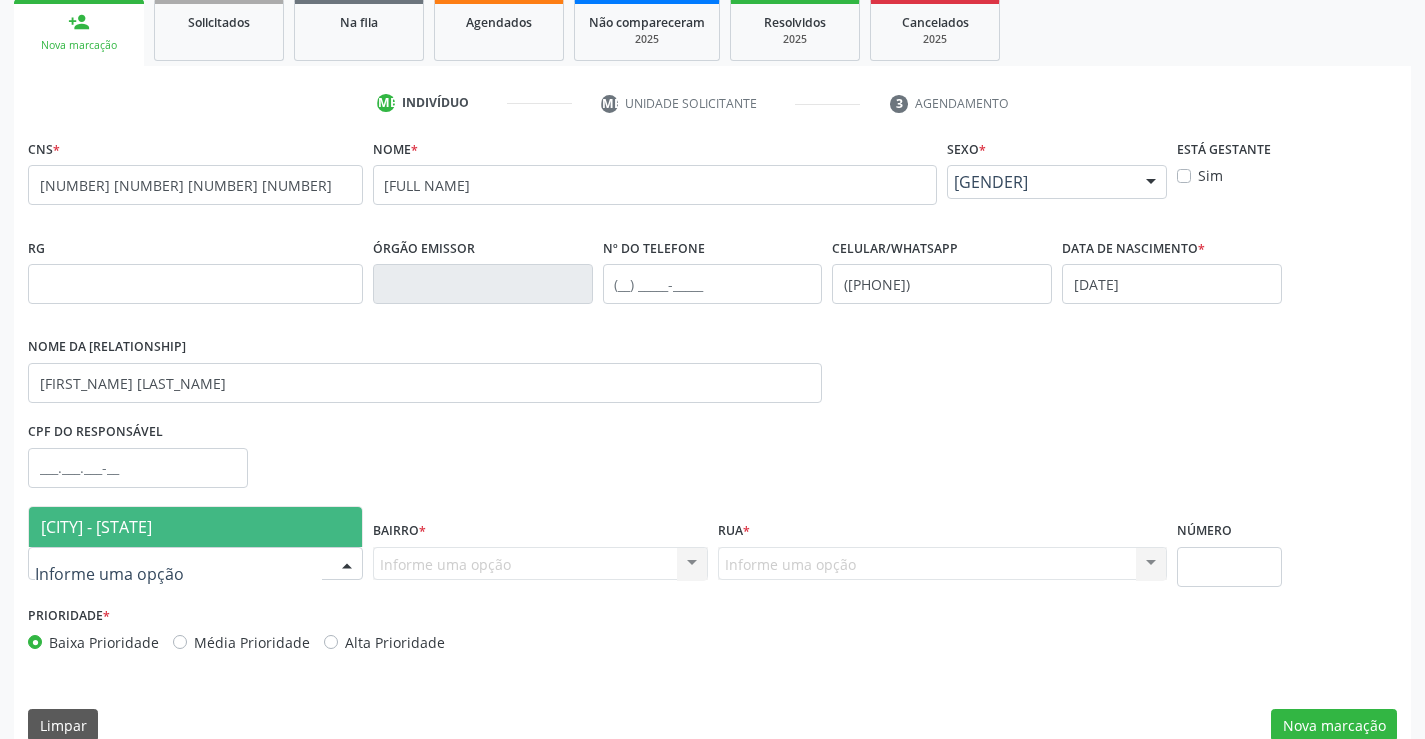 click on "[CITY] - [STATE]" at bounding box center (195, 527) 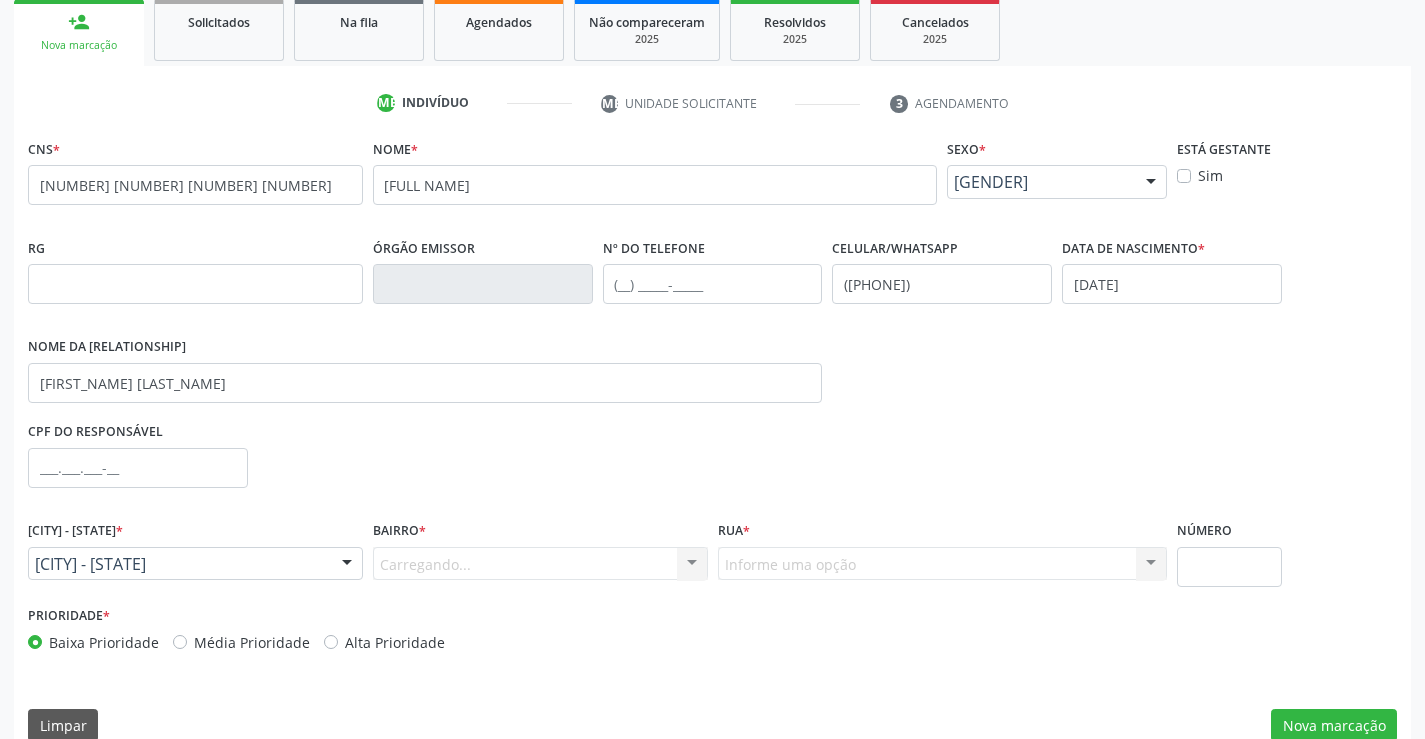 click on "Carregando...
Nenhum resultado encontrado para: "   "
Nenhuma opção encontrada. Digite para adicionar." at bounding box center [540, 564] 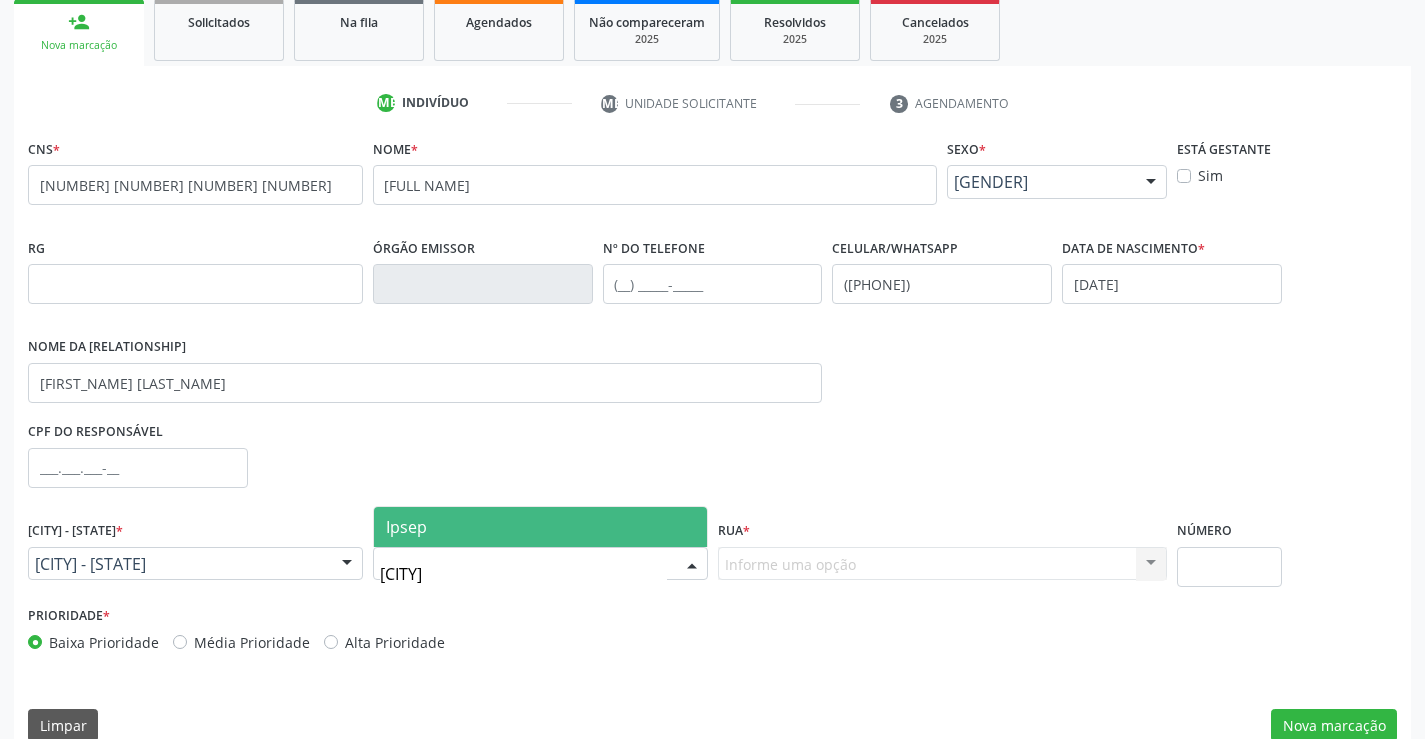 click on "Ipsep" at bounding box center (406, 527) 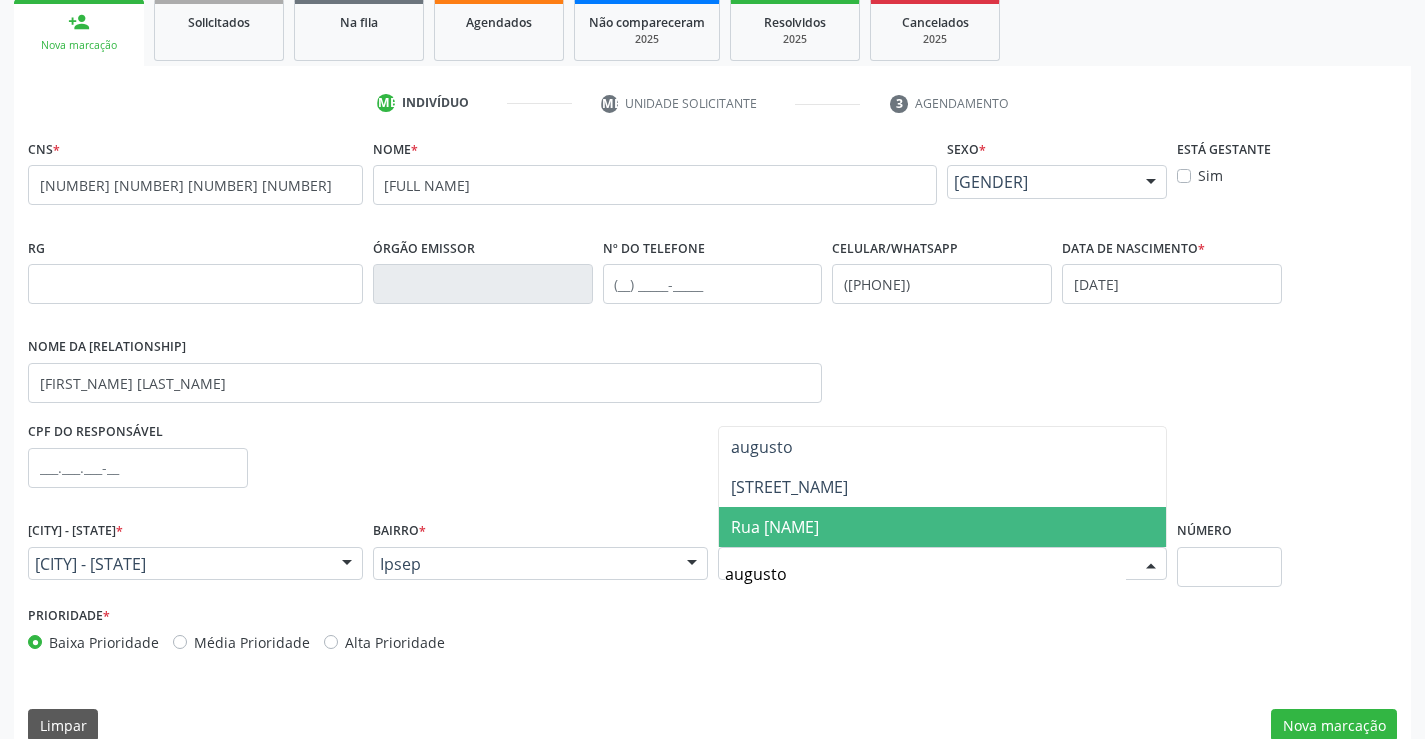click on "Rua [NAME]" at bounding box center (775, 527) 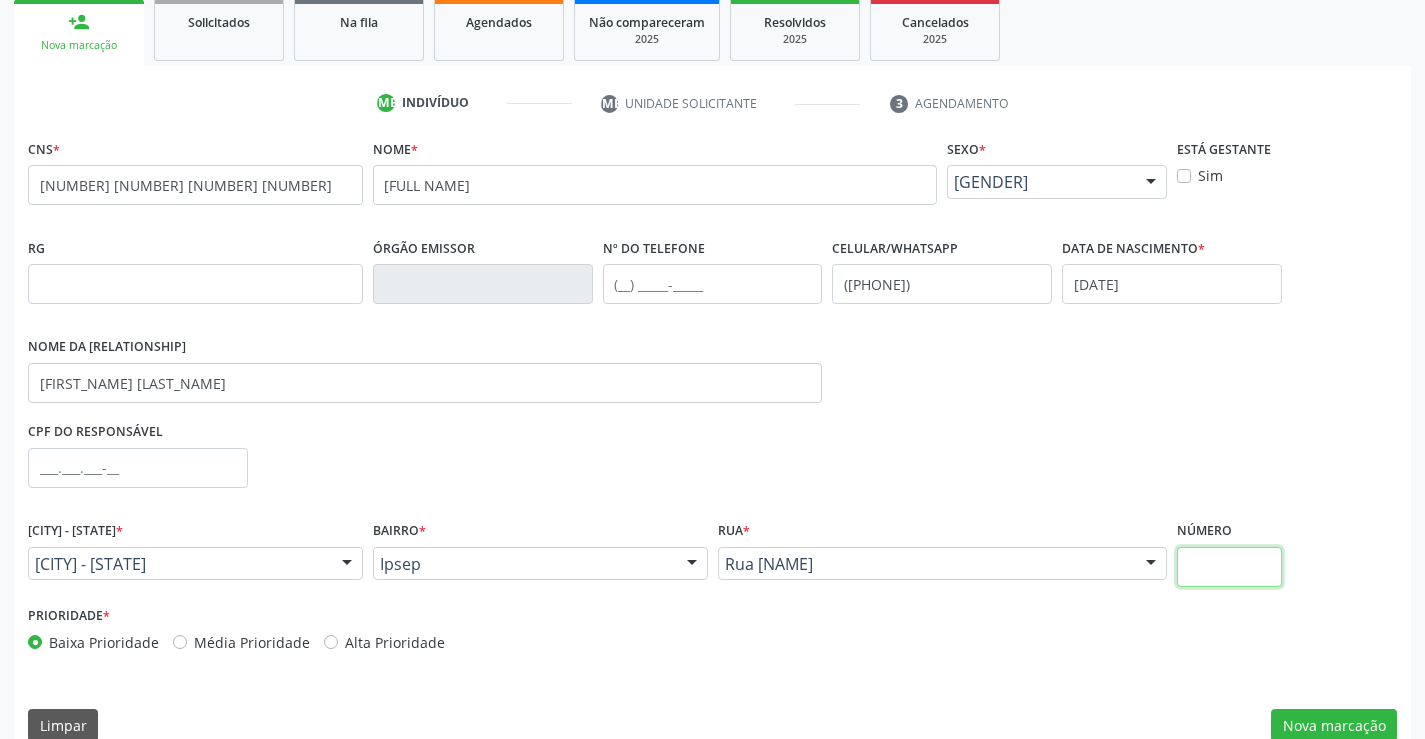click at bounding box center [1229, 567] 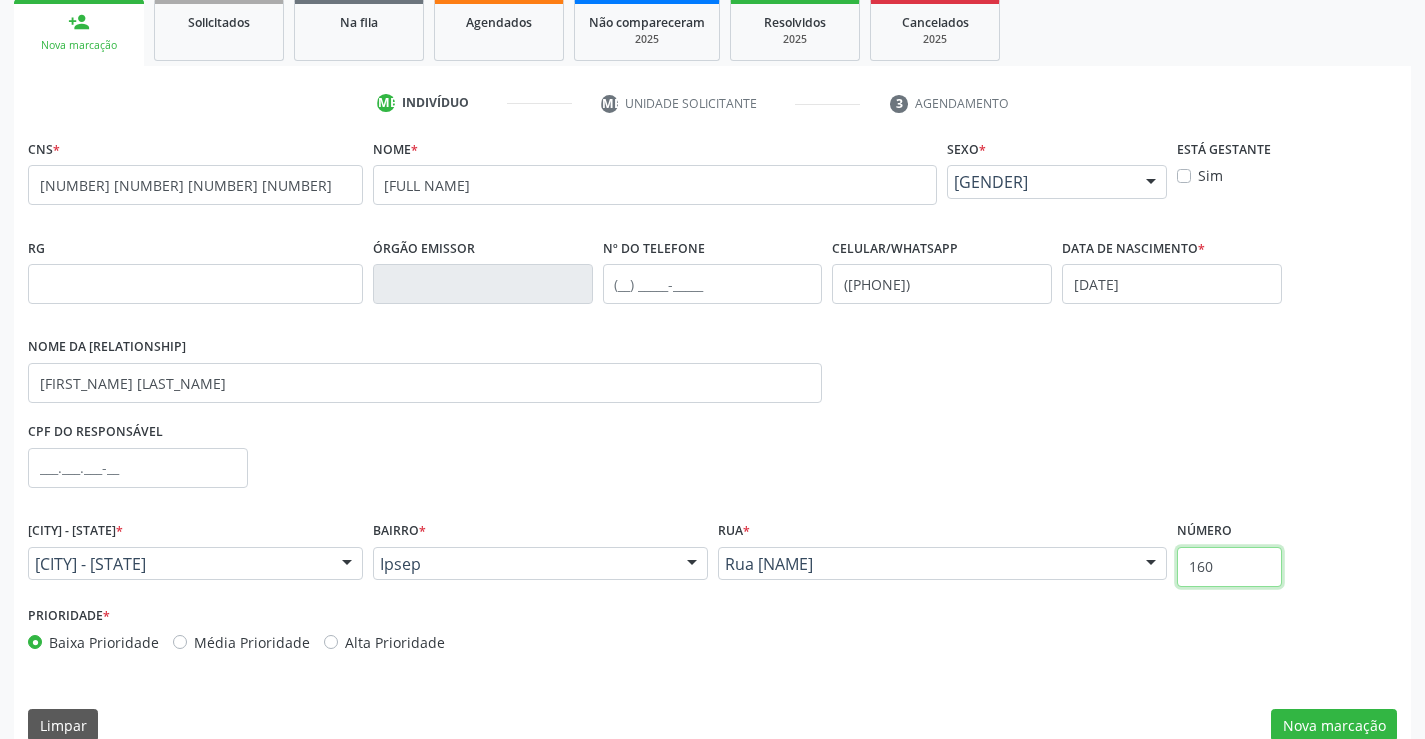scroll, scrollTop: 331, scrollLeft: 0, axis: vertical 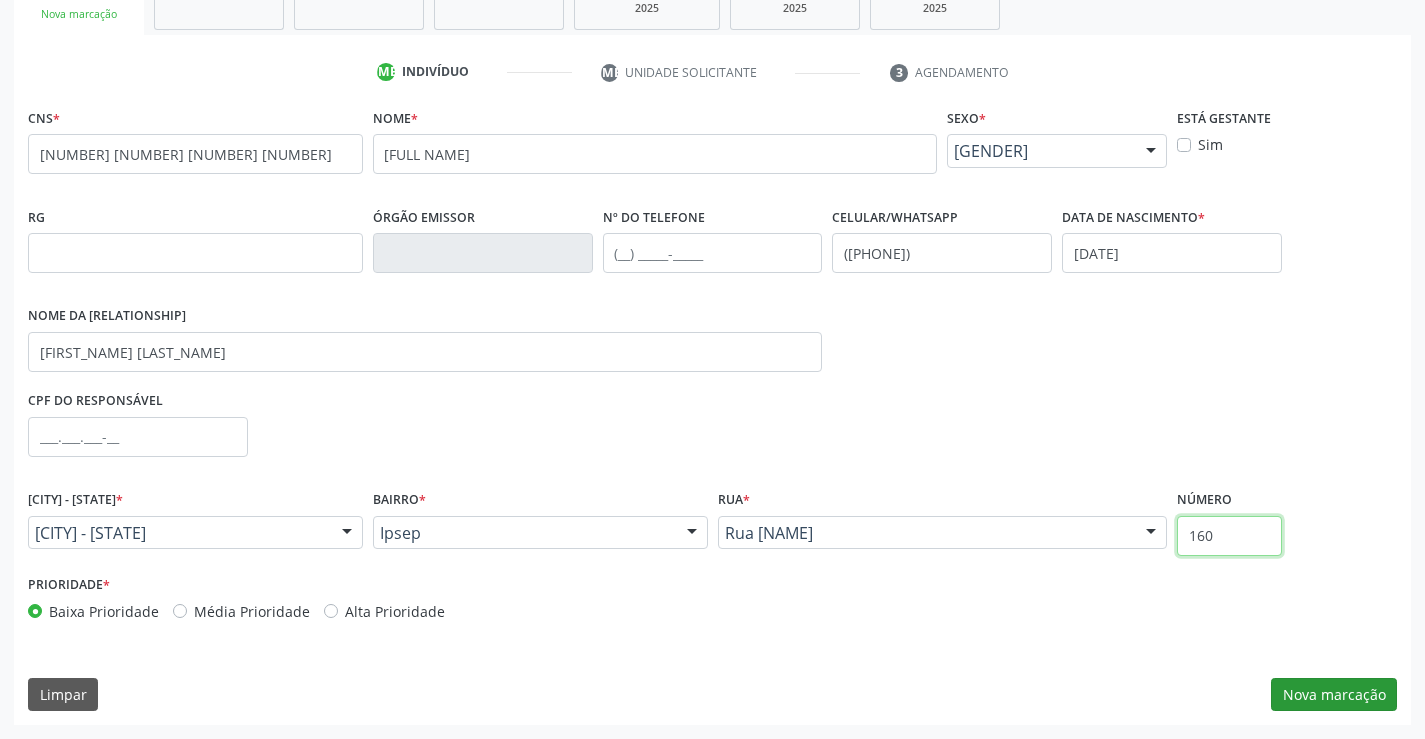 type on "160" 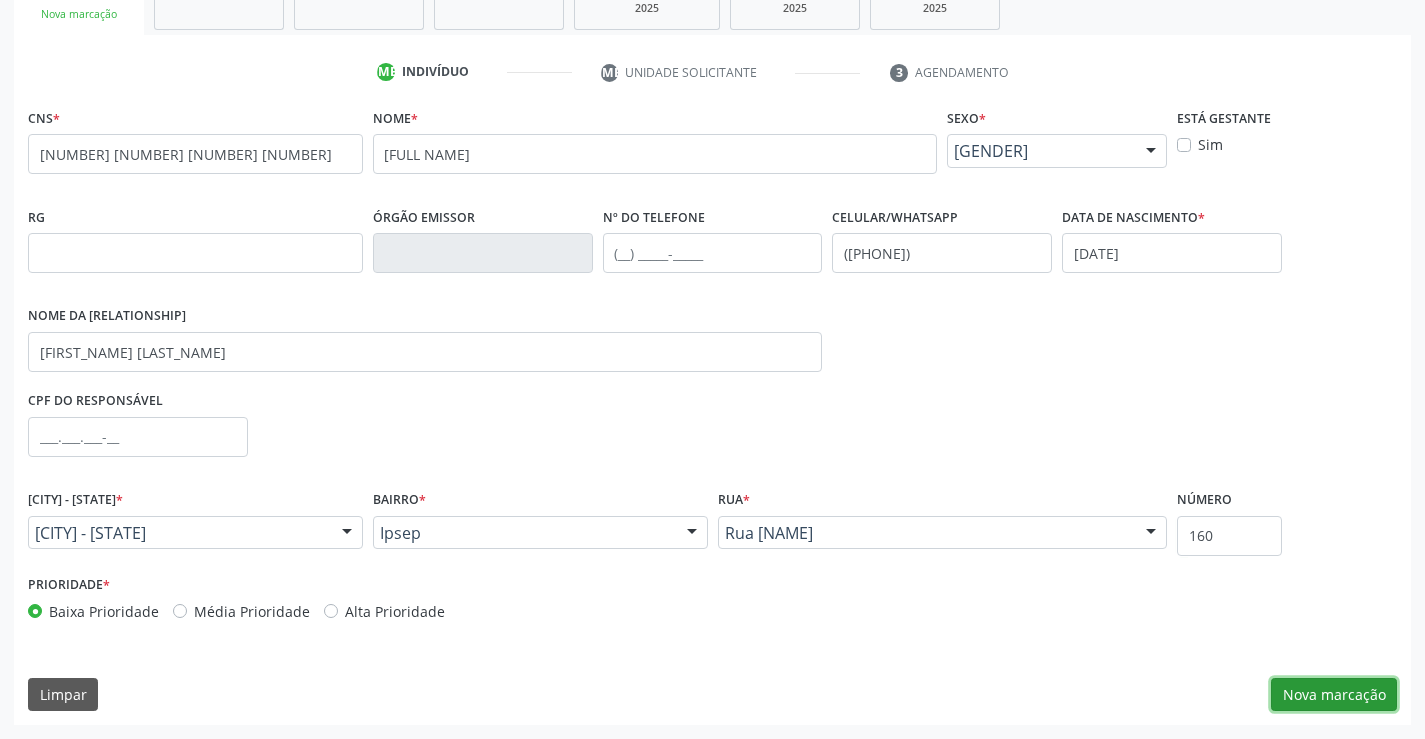 click on "Nova marcação" at bounding box center [1334, 695] 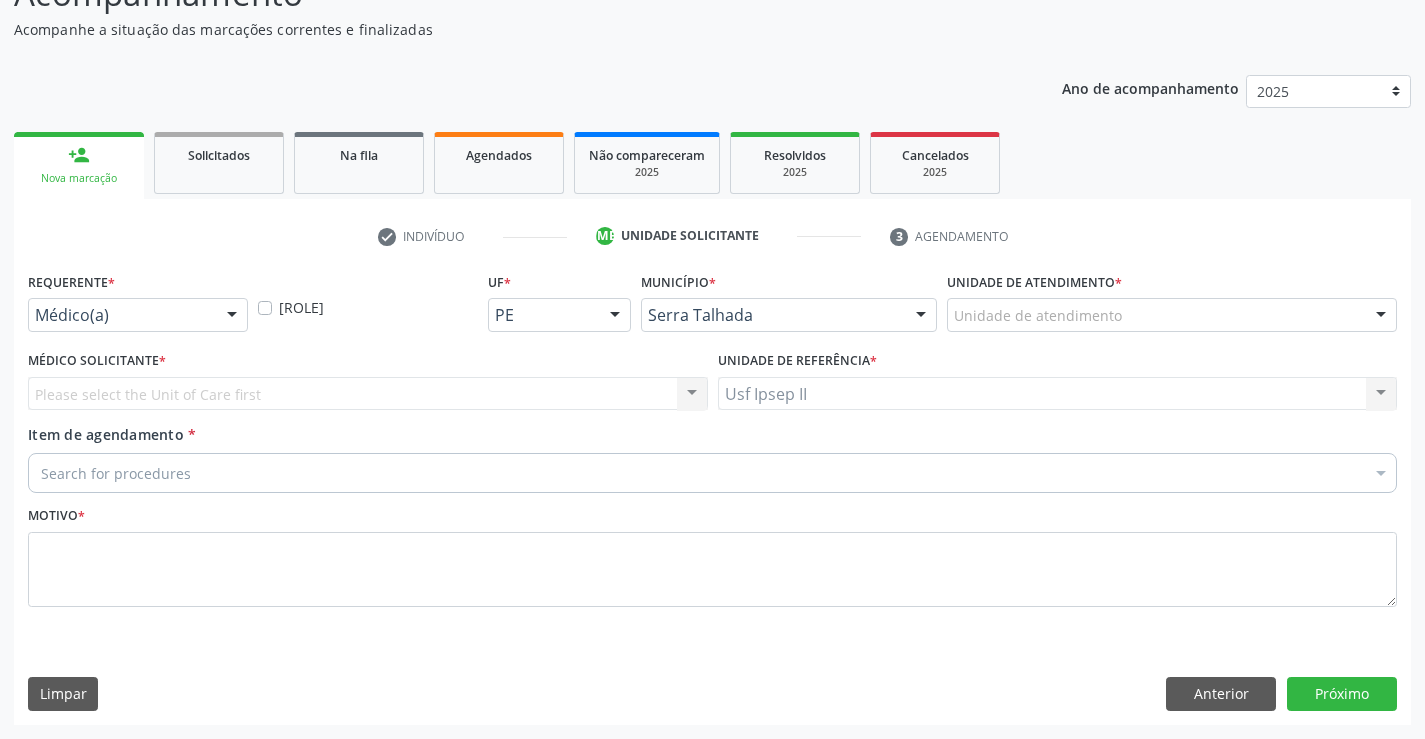 scroll, scrollTop: 167, scrollLeft: 0, axis: vertical 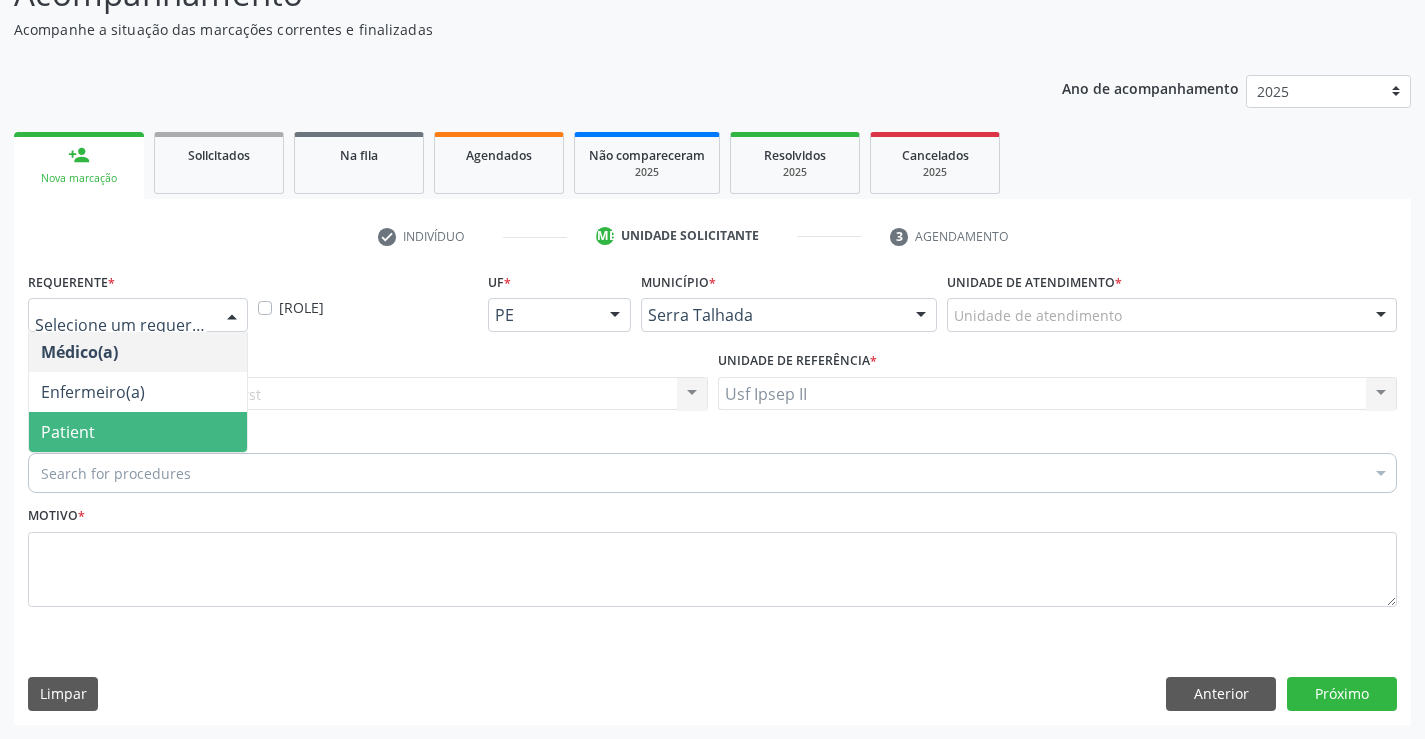 click on "Patient" at bounding box center (138, 432) 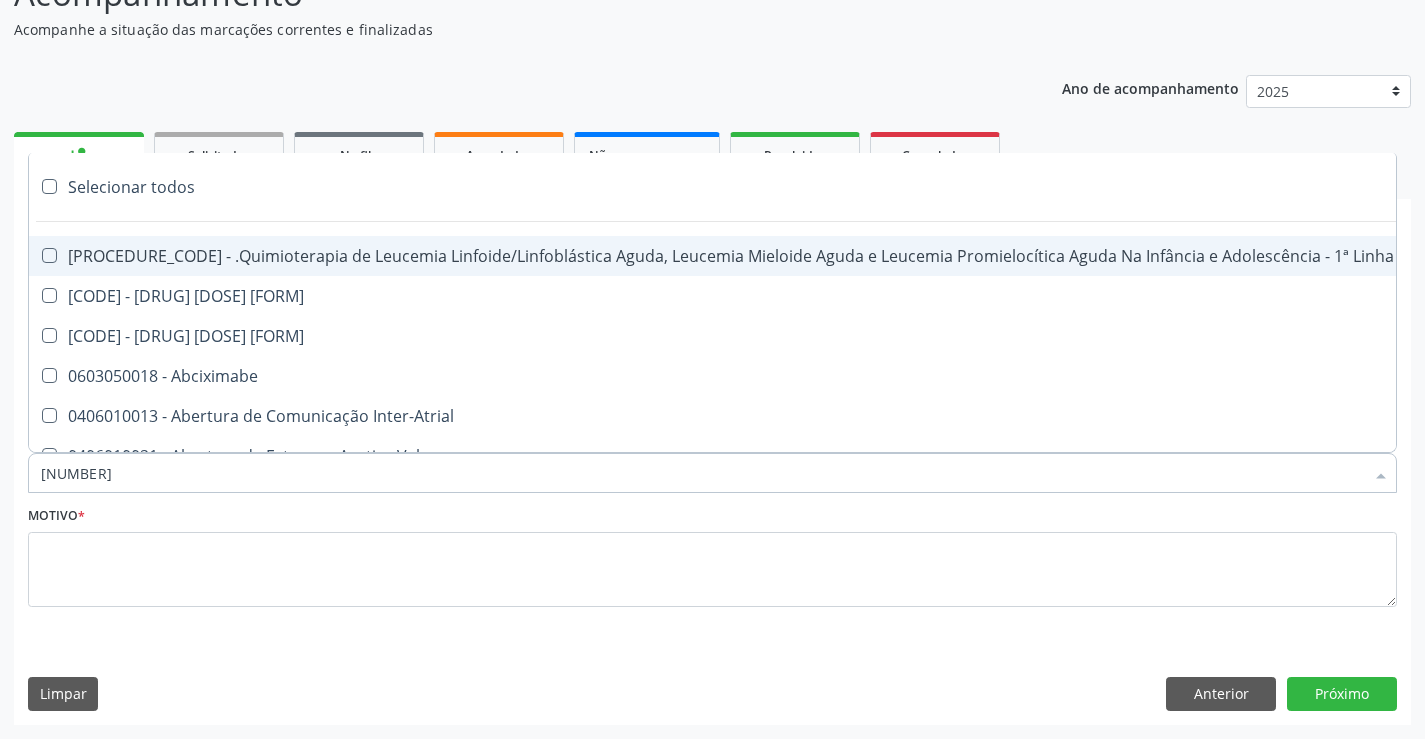 type on "[NUMBER]" 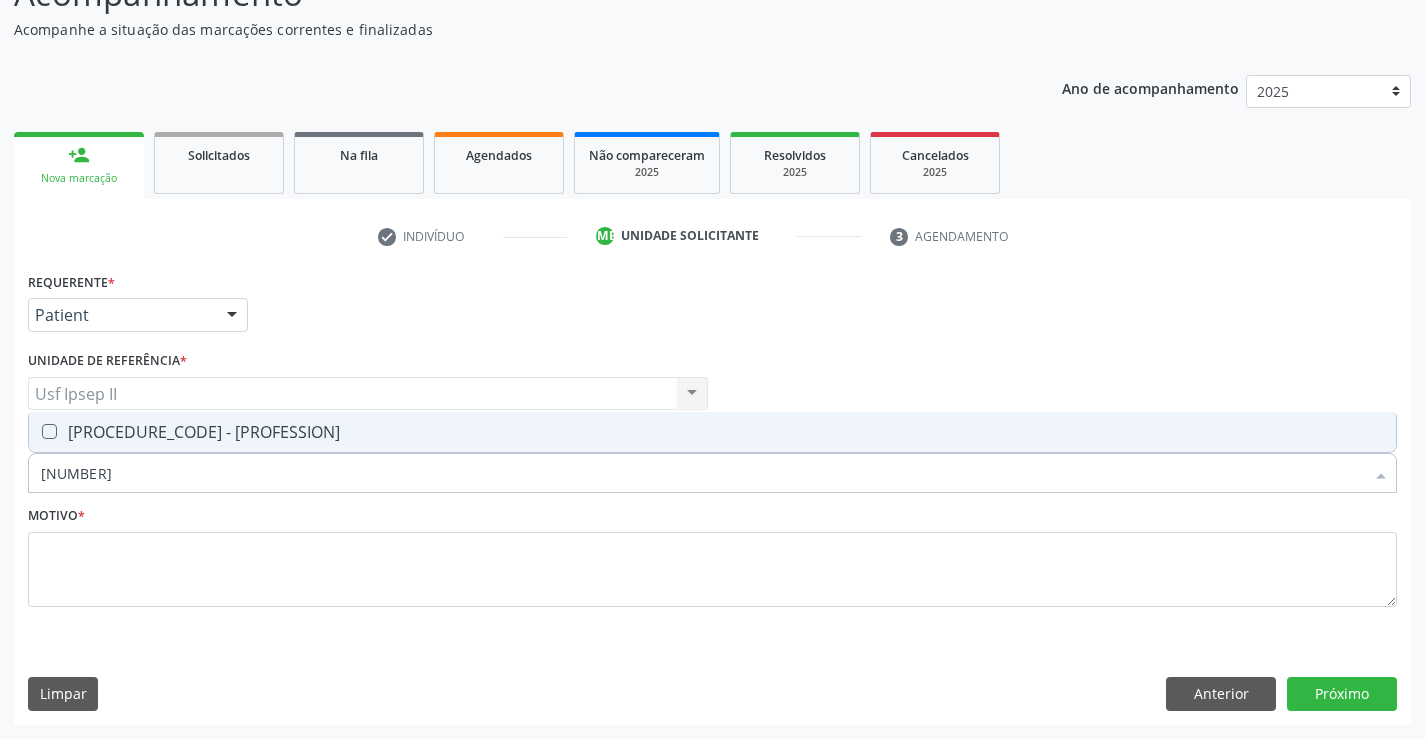 click on "[PROCEDURE_CODE] - [PROFESSION]" at bounding box center [712, 432] 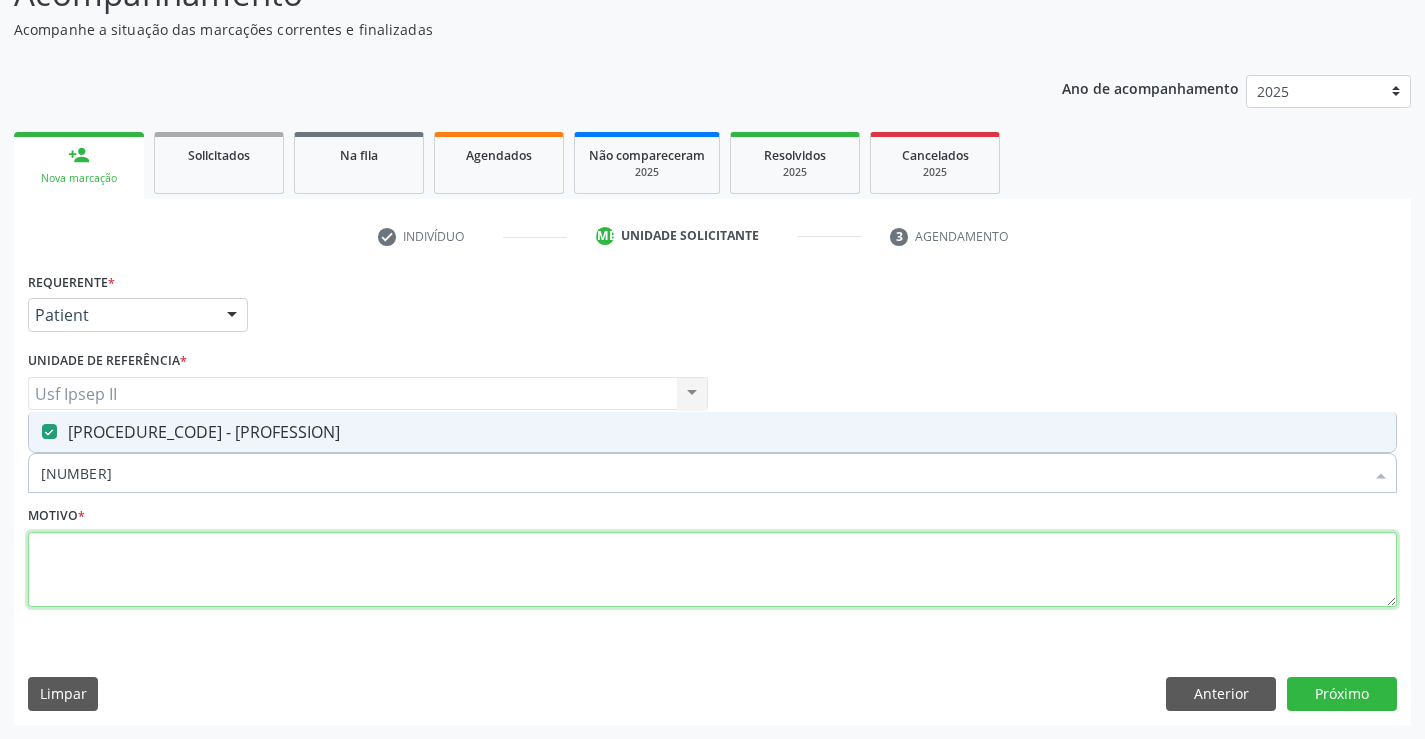 click at bounding box center [712, 570] 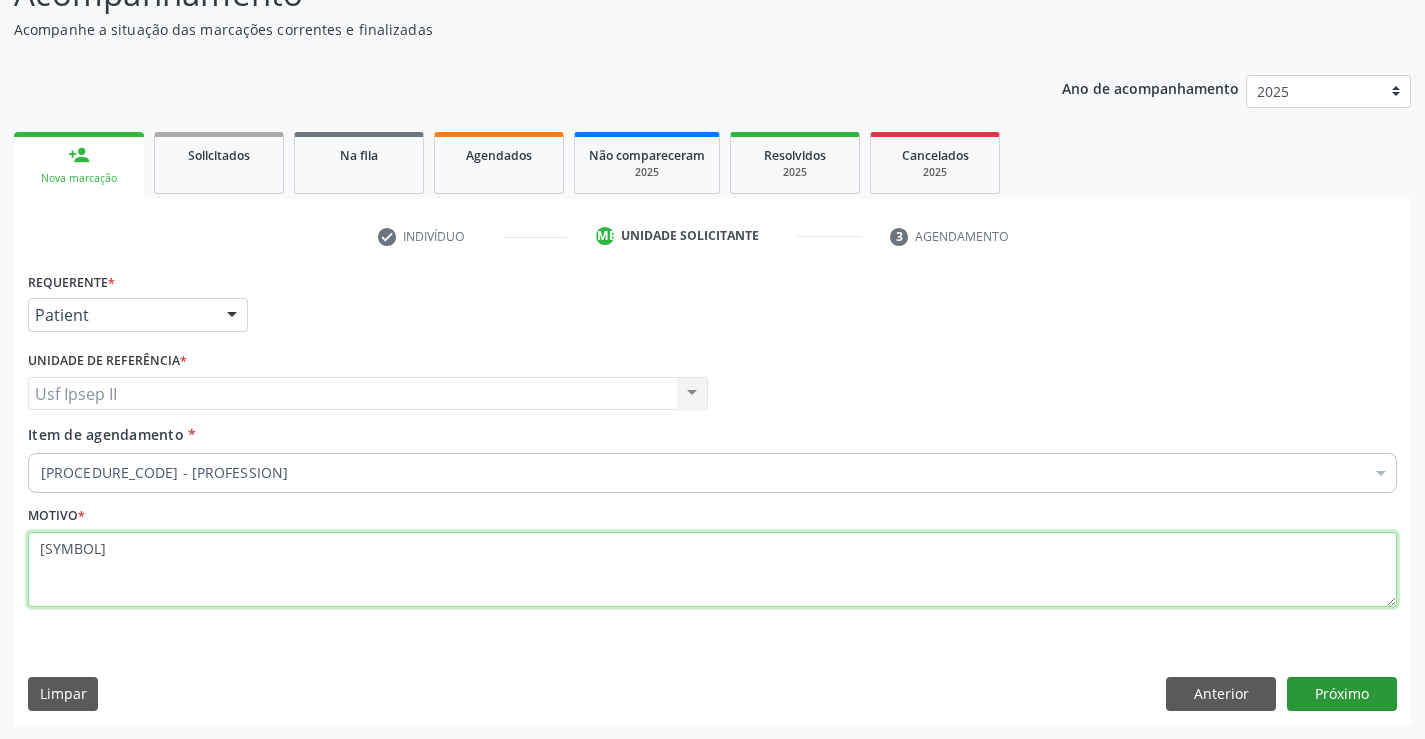 type on "[SYMBOL]" 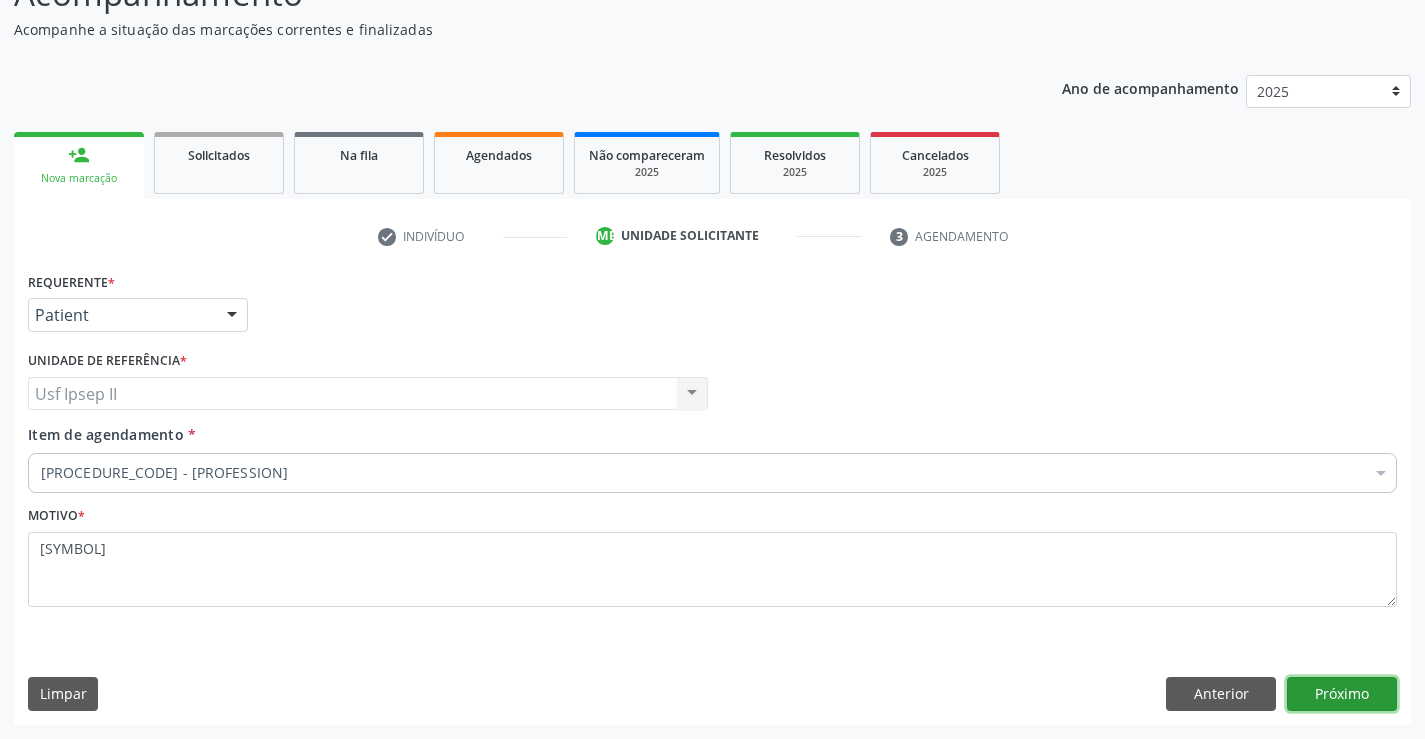 click on "Próximo" at bounding box center (1342, 694) 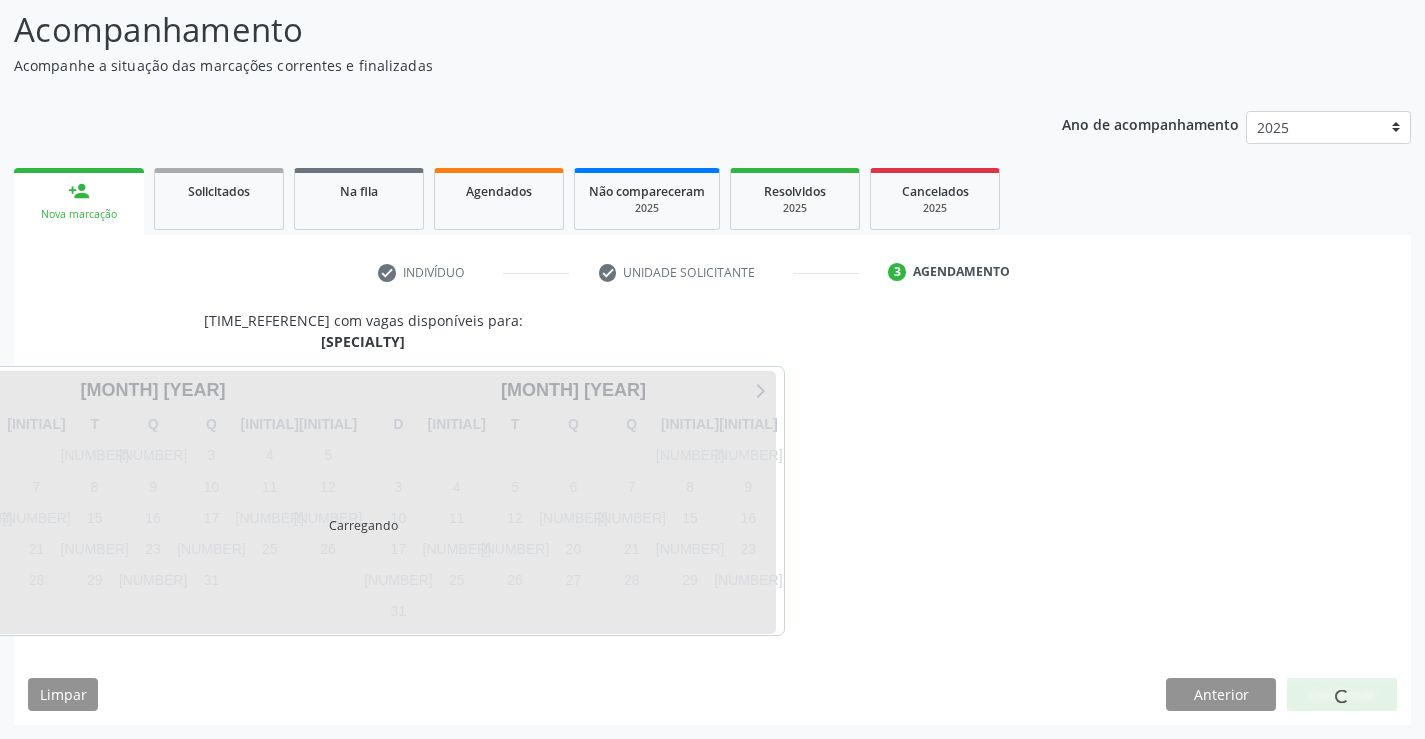 scroll, scrollTop: 131, scrollLeft: 0, axis: vertical 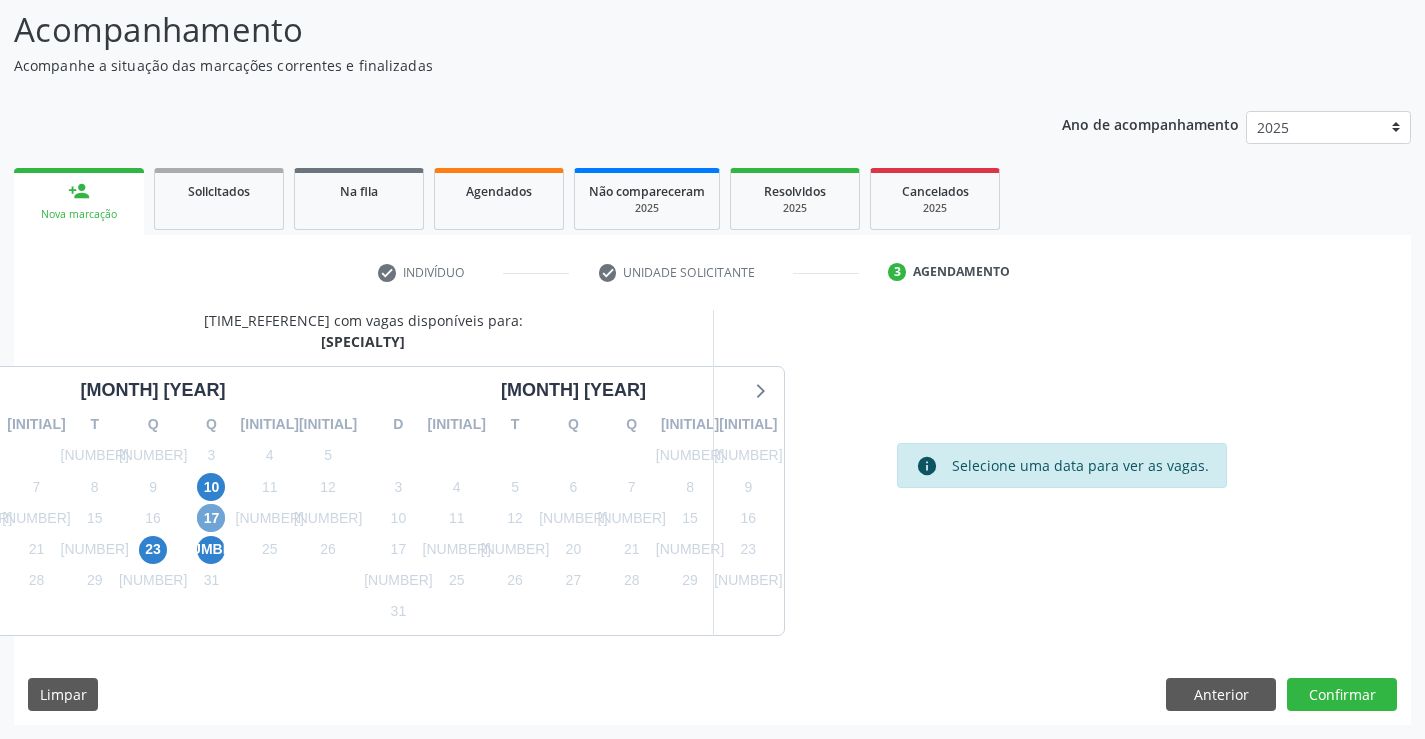 click on "17" at bounding box center (211, 518) 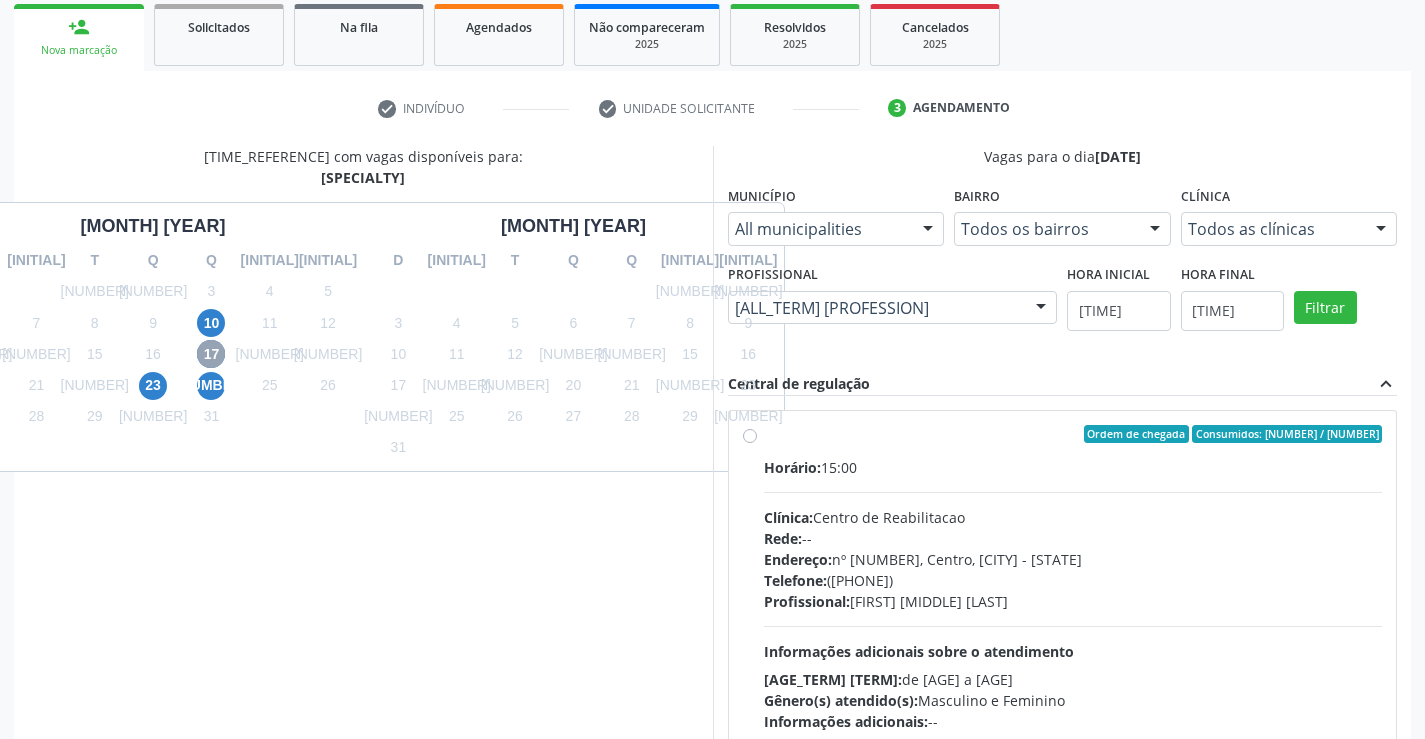 scroll, scrollTop: 331, scrollLeft: 0, axis: vertical 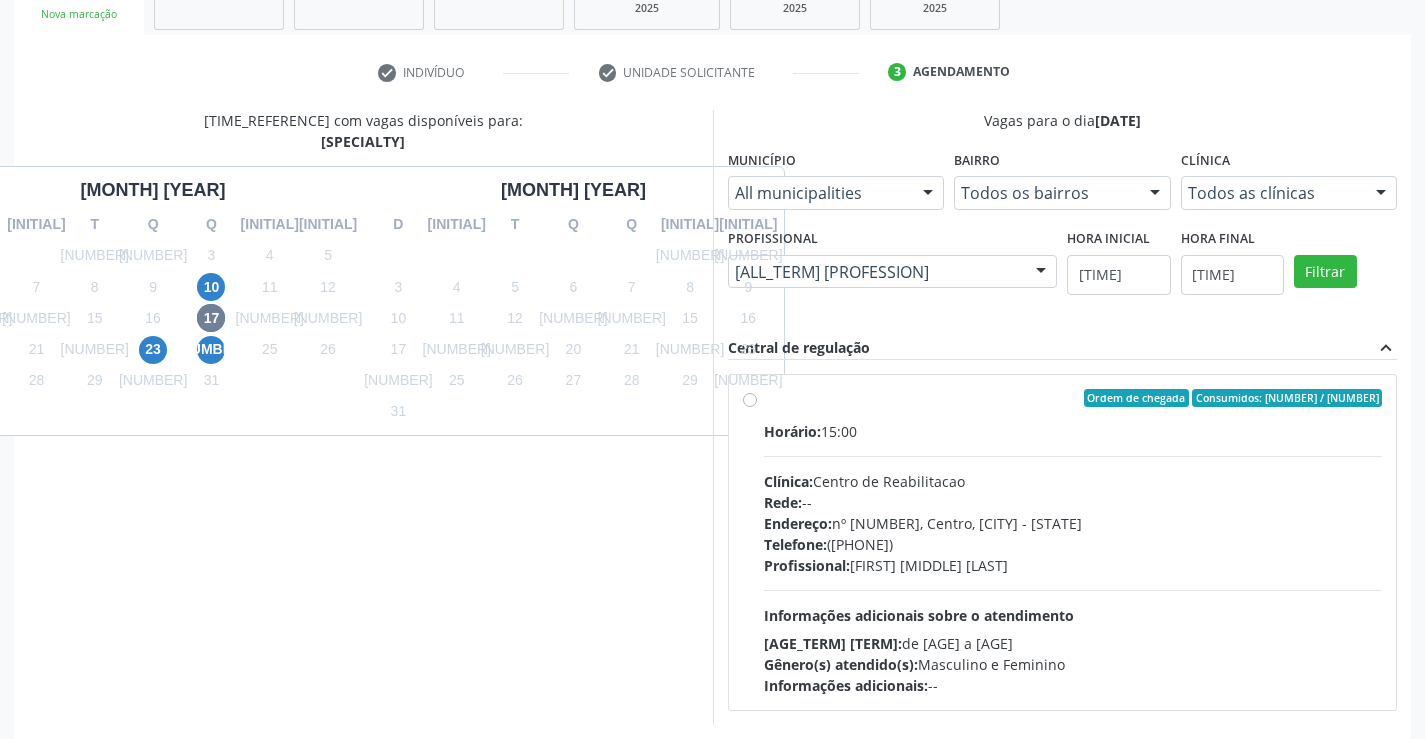 click on "Ordem de chegada
Consumidos: 1 / 9
Horário:   [TIME]
Clínica:  Centro de Reabilitacao
Rede:
--
Endereço:   nº 1083, Centro, Serra Talhada - PE
Telefone:   (81) 38313112
Profissional:
[FIRST] [LAST] [LAST]
Informações adicionais sobre o atendimento
Idade de atendimento:
de 0 a 120 anos
Gênero(s) atendido(s):
Masculino e Feminino
Informações adicionais:
--" at bounding box center [1063, 542] 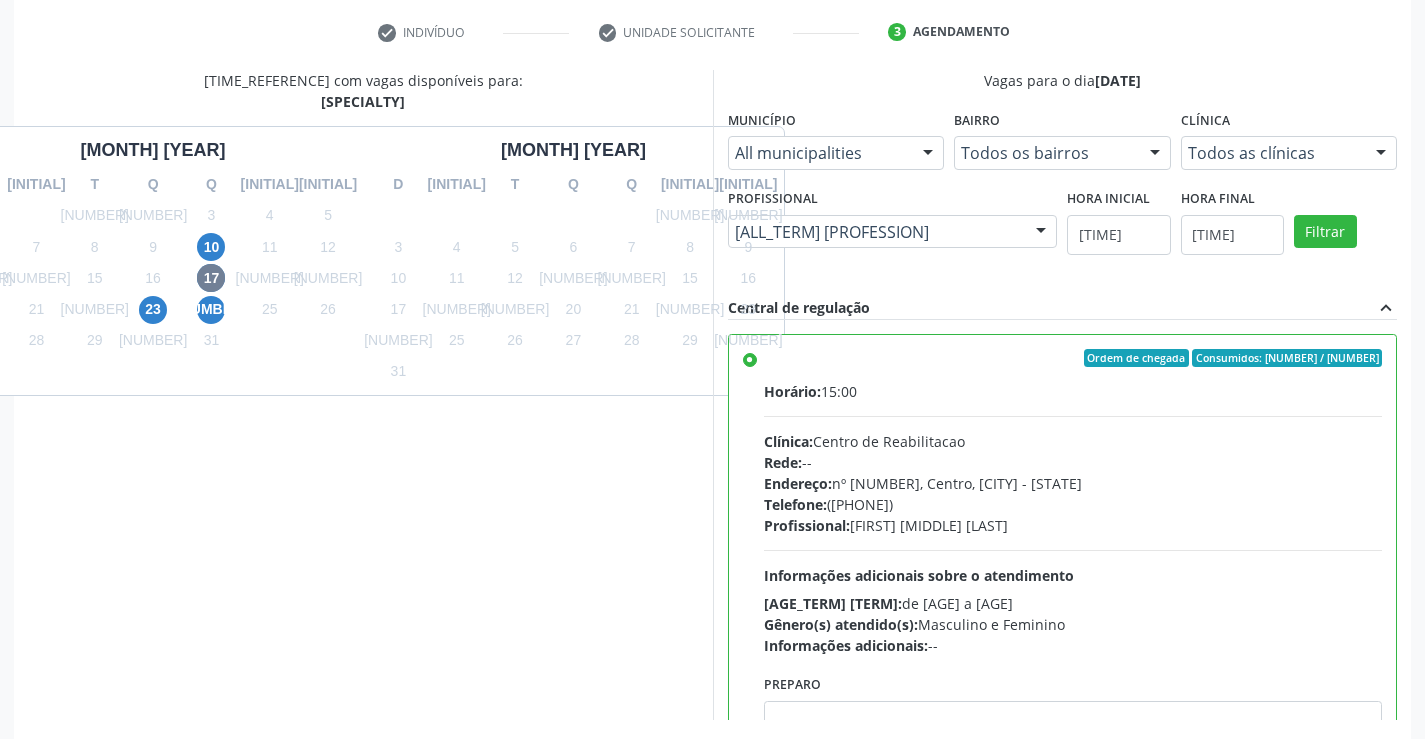 scroll, scrollTop: 456, scrollLeft: 0, axis: vertical 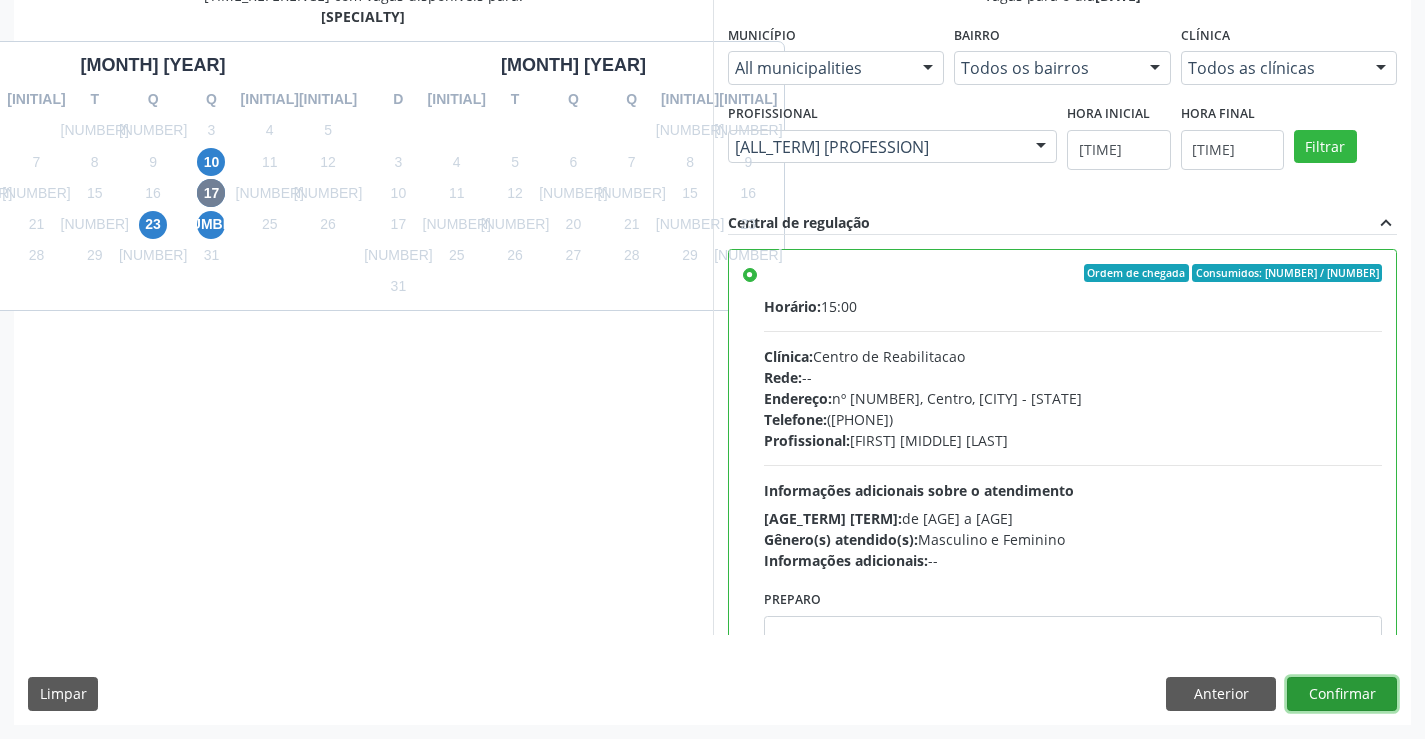 click on "Confirmar" at bounding box center (1342, 694) 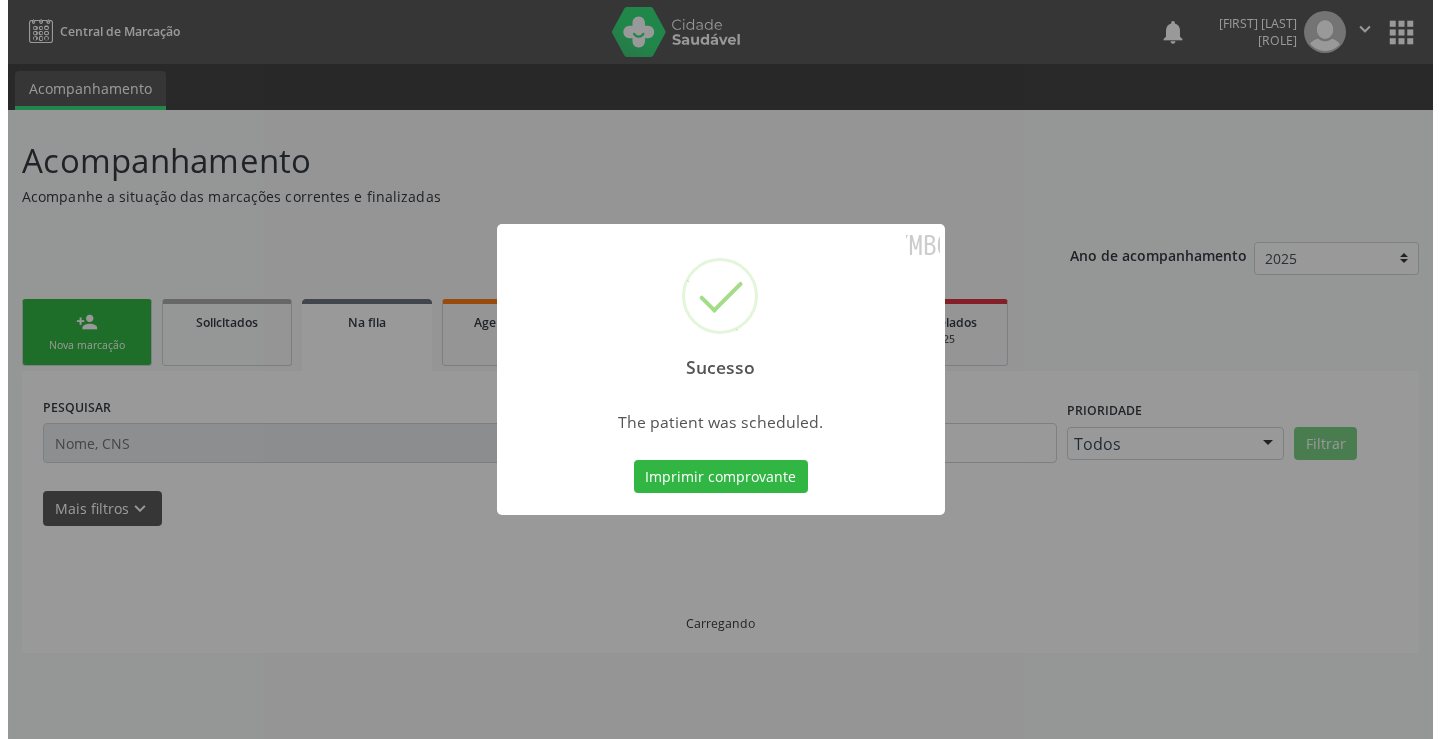 scroll, scrollTop: 0, scrollLeft: 0, axis: both 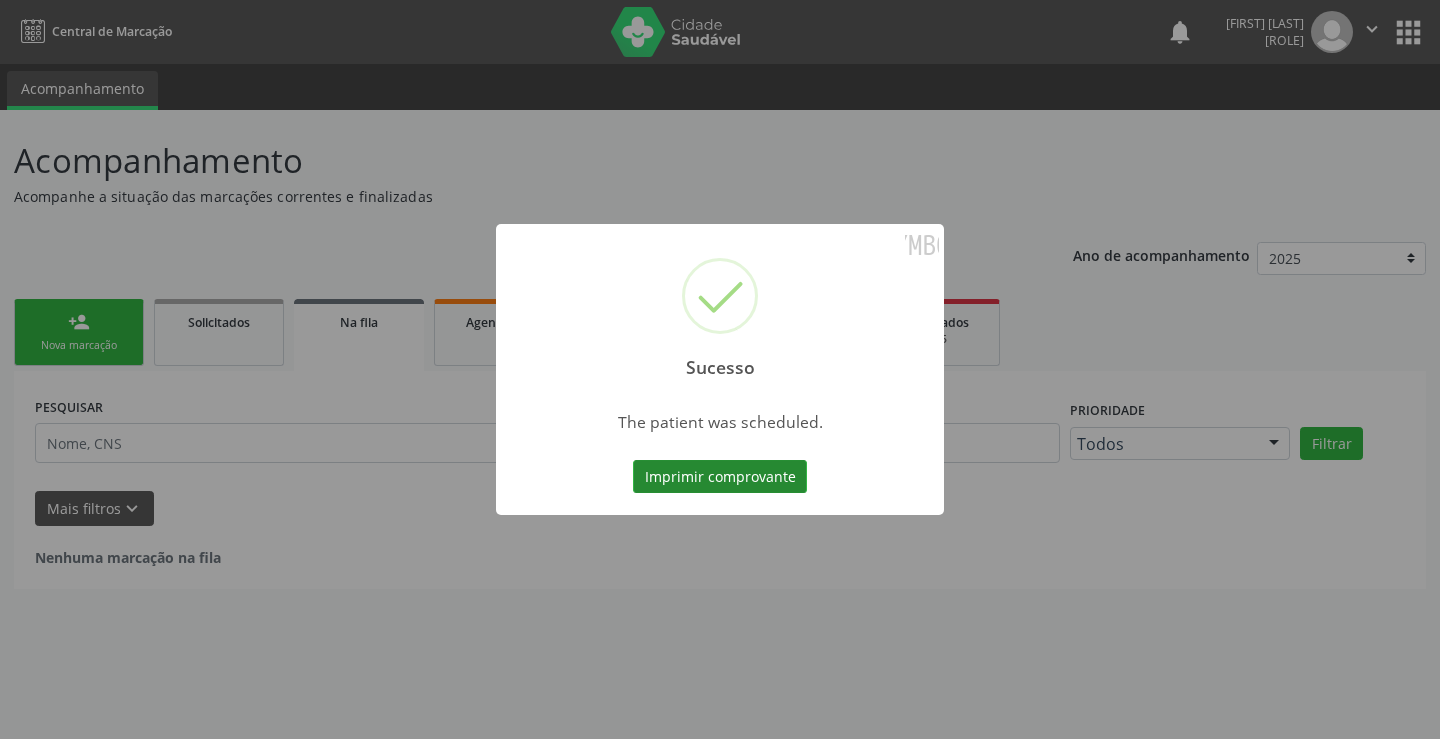 click on "Imprimir comprovante" at bounding box center [720, 477] 